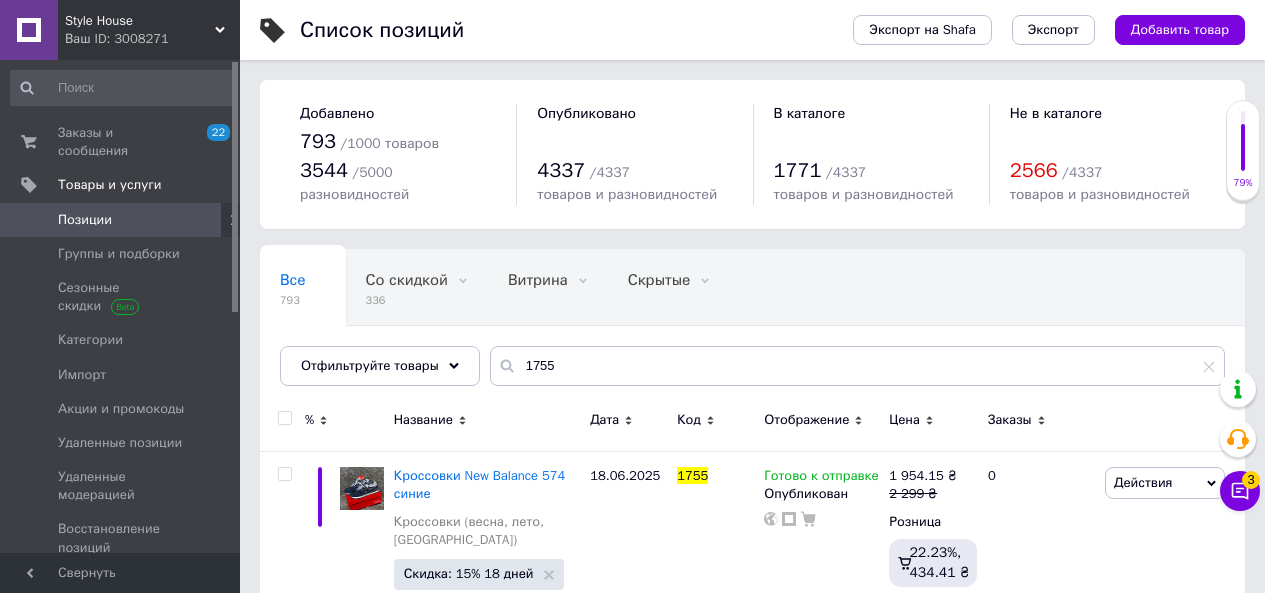 scroll, scrollTop: 0, scrollLeft: 0, axis: both 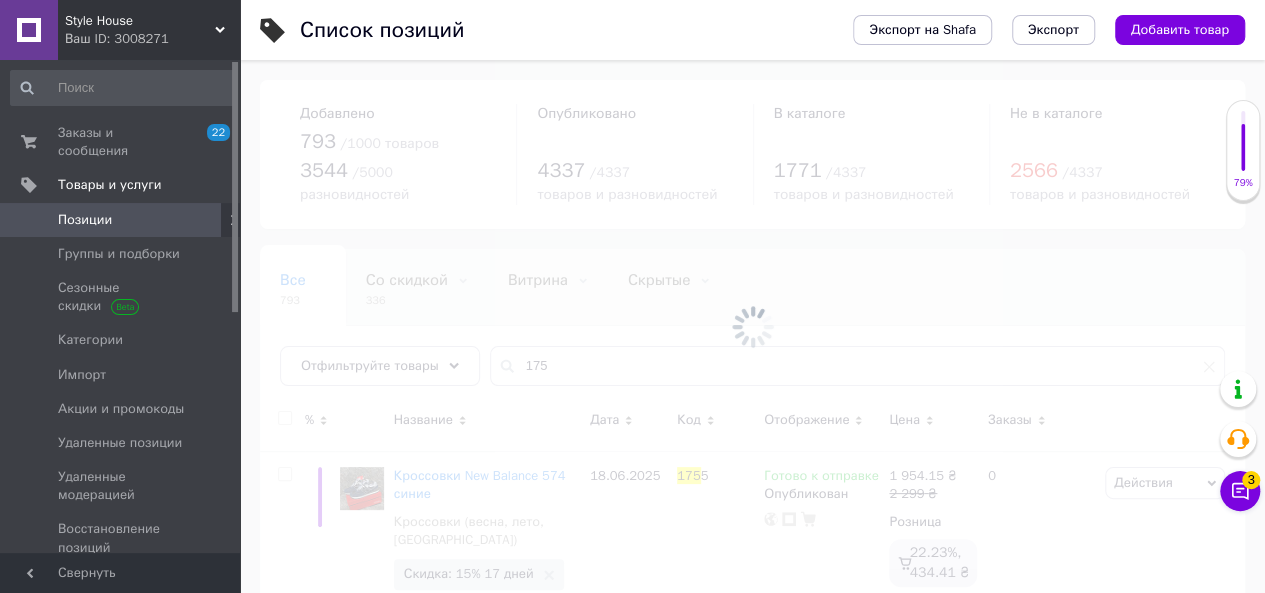 type on "175" 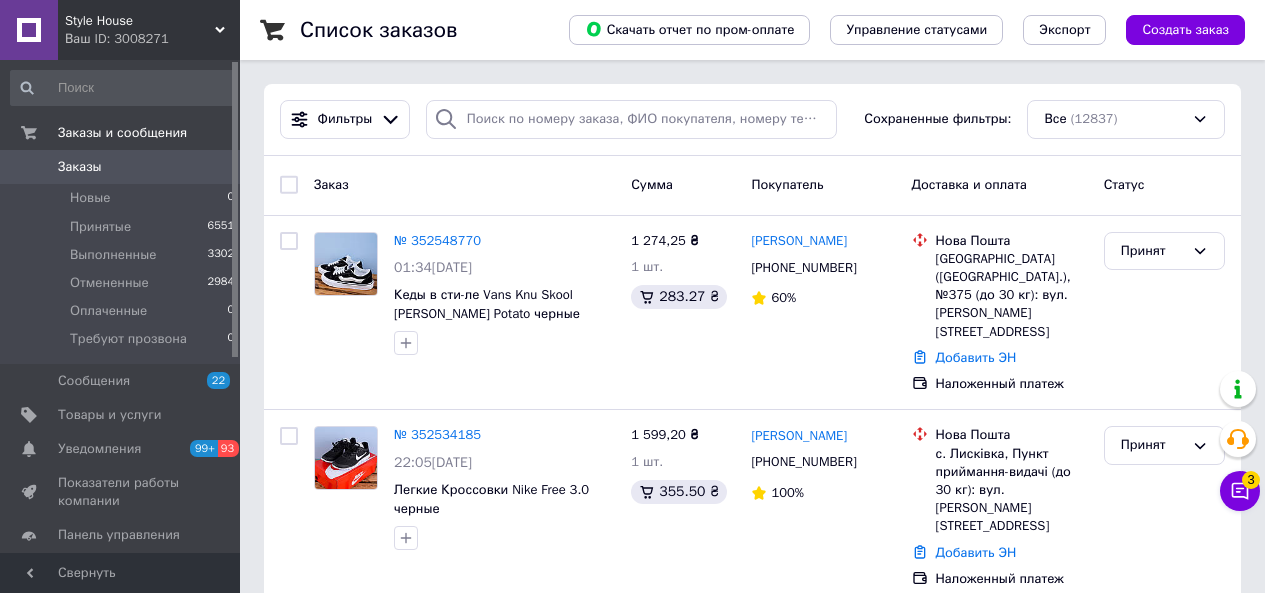 scroll, scrollTop: 0, scrollLeft: 0, axis: both 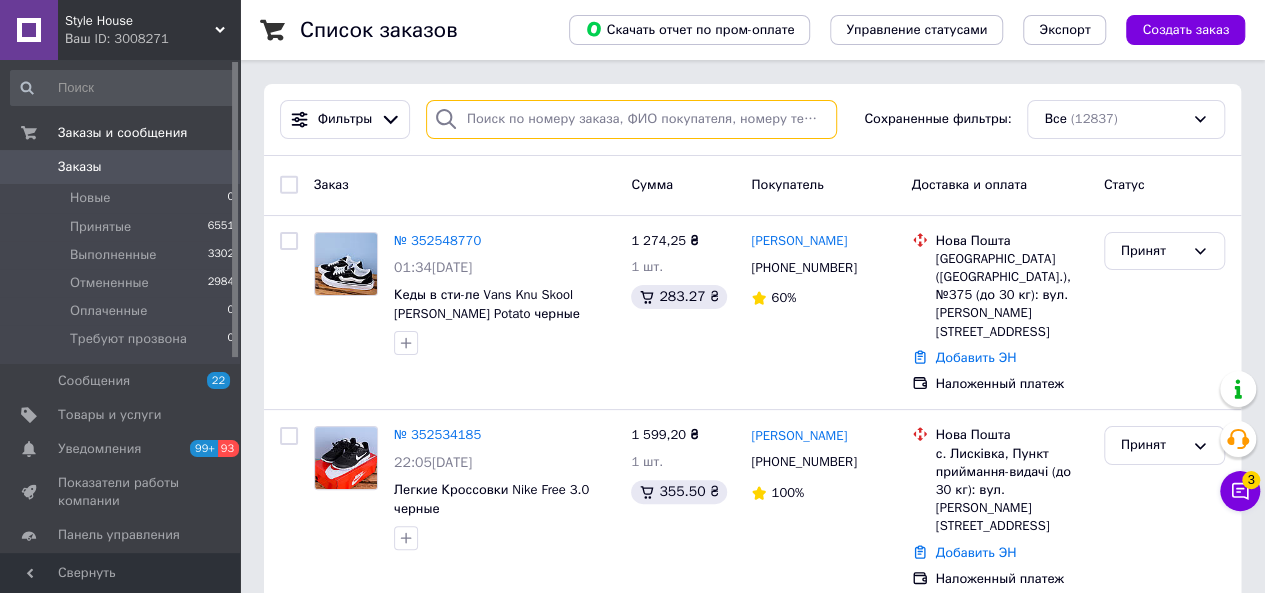 click at bounding box center (631, 119) 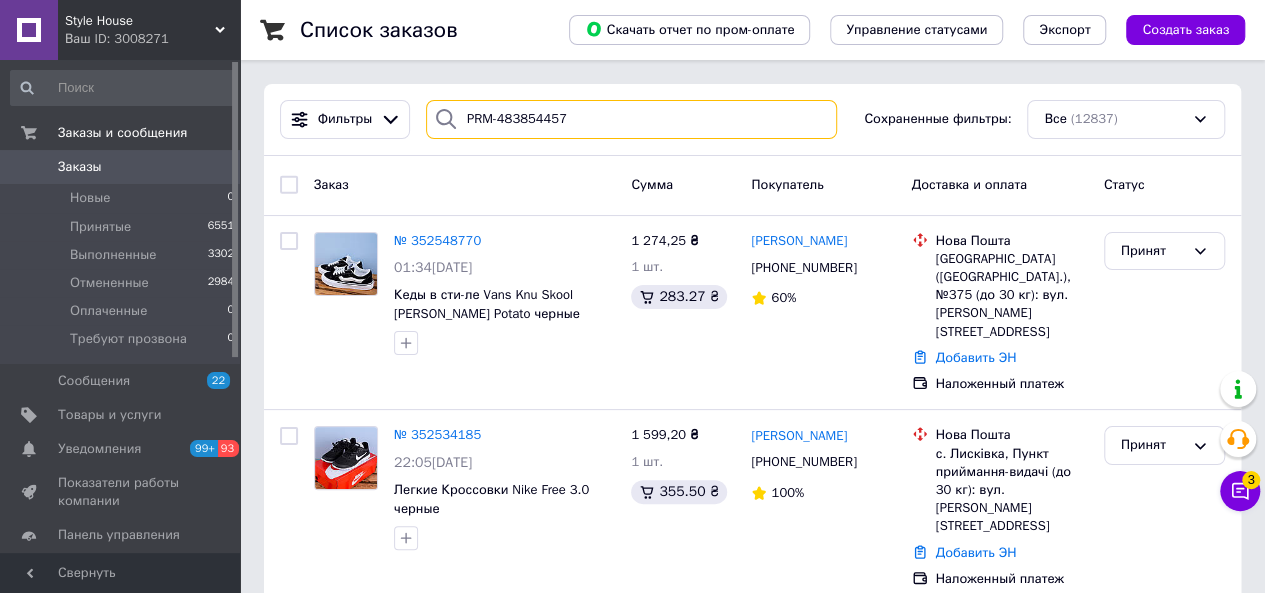 type on "PRM-483854457" 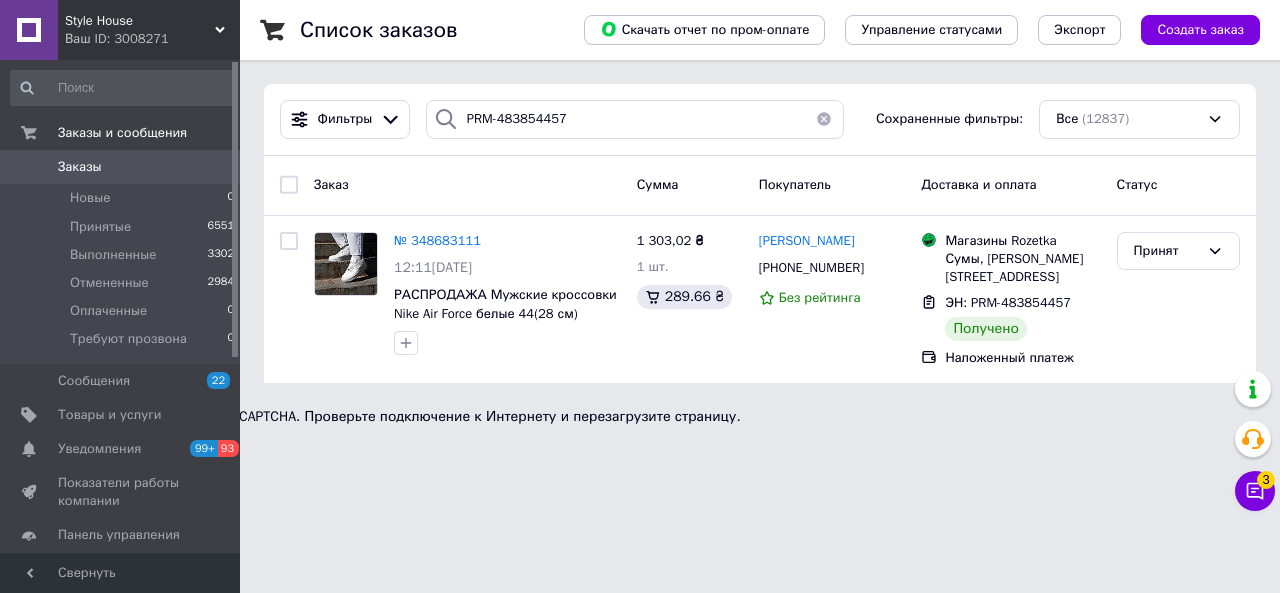 click on "Заказы" at bounding box center [80, 167] 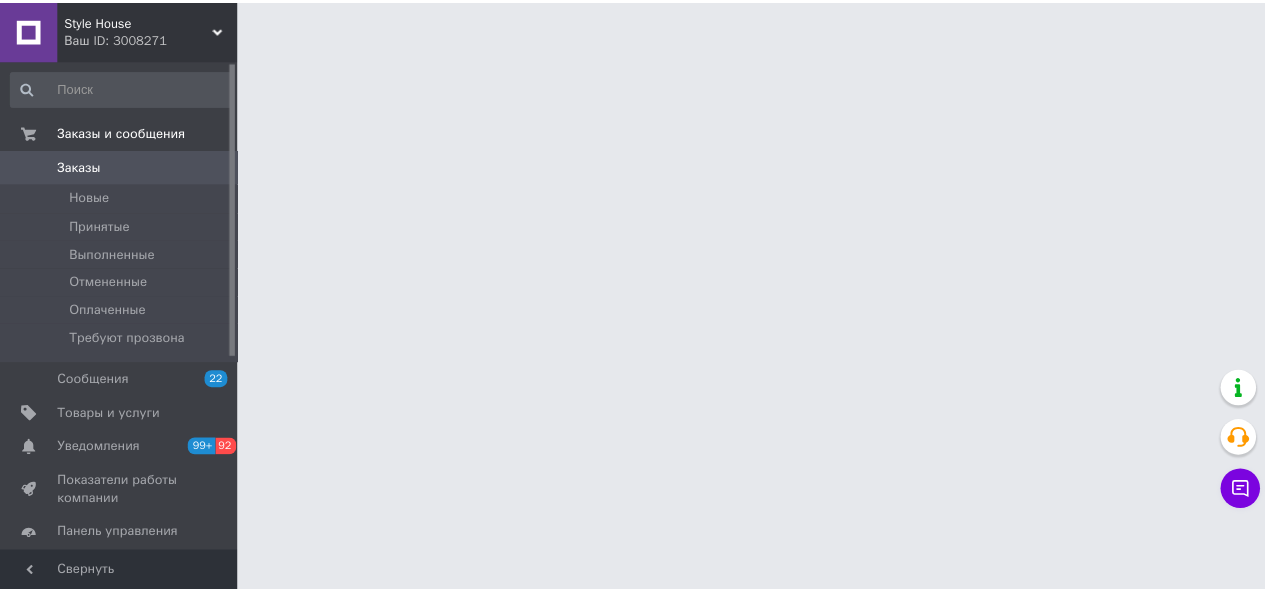 scroll, scrollTop: 0, scrollLeft: 0, axis: both 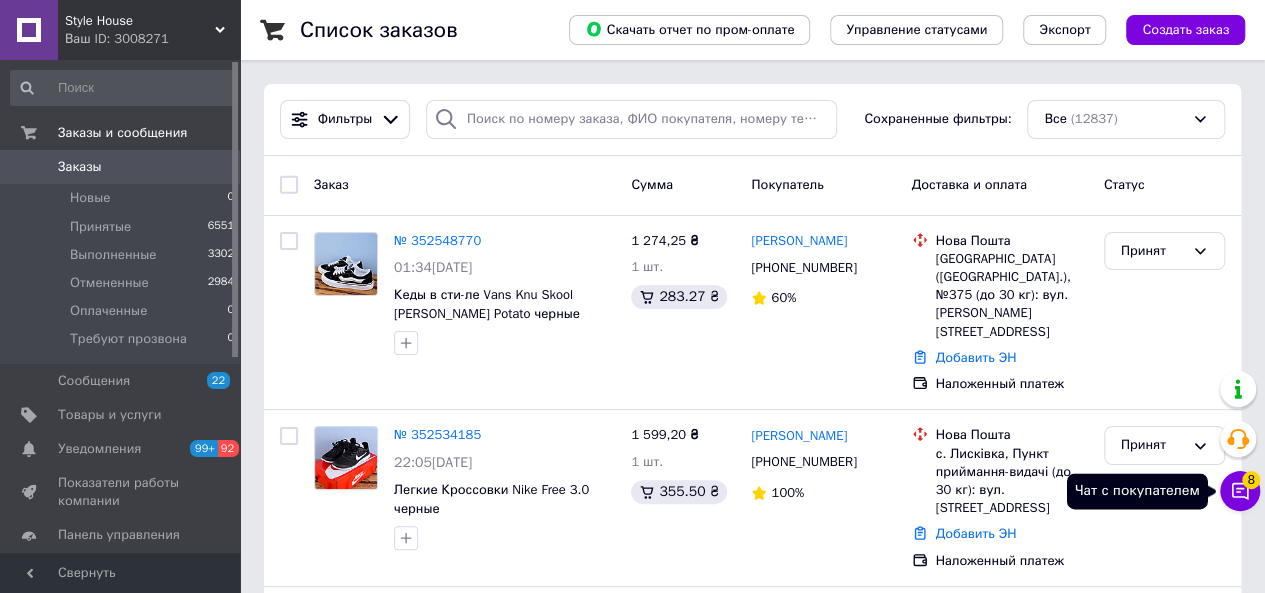 click on "Чат с покупателем 8" at bounding box center [1240, 491] 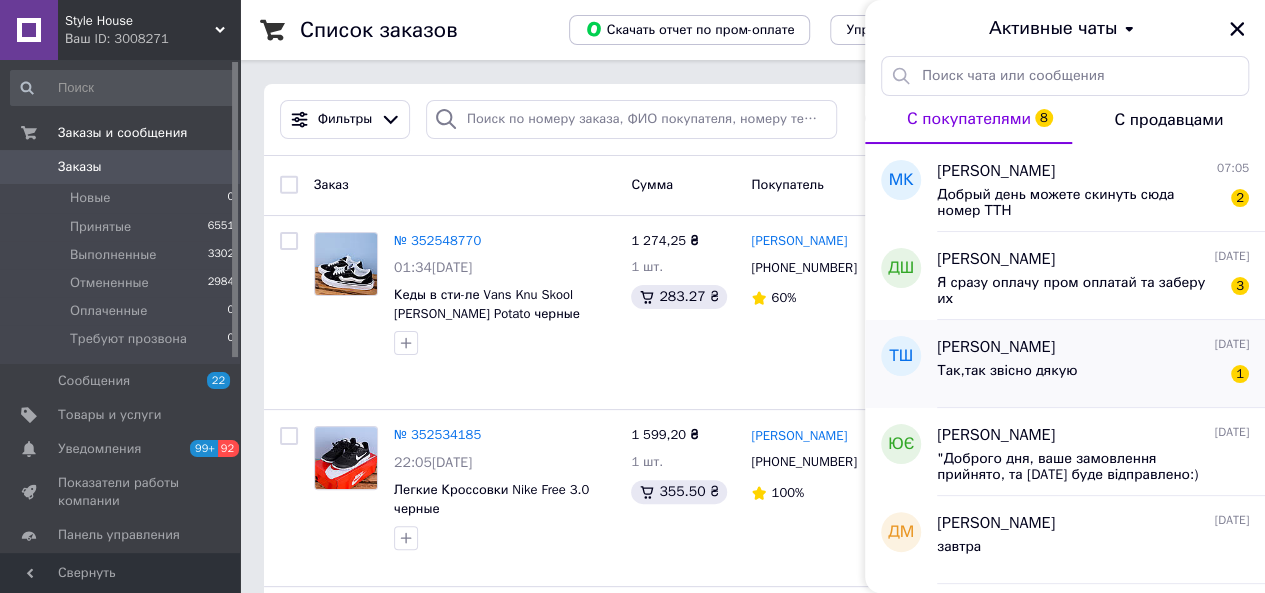 click on "Так,так звісно дякую" at bounding box center (1007, 371) 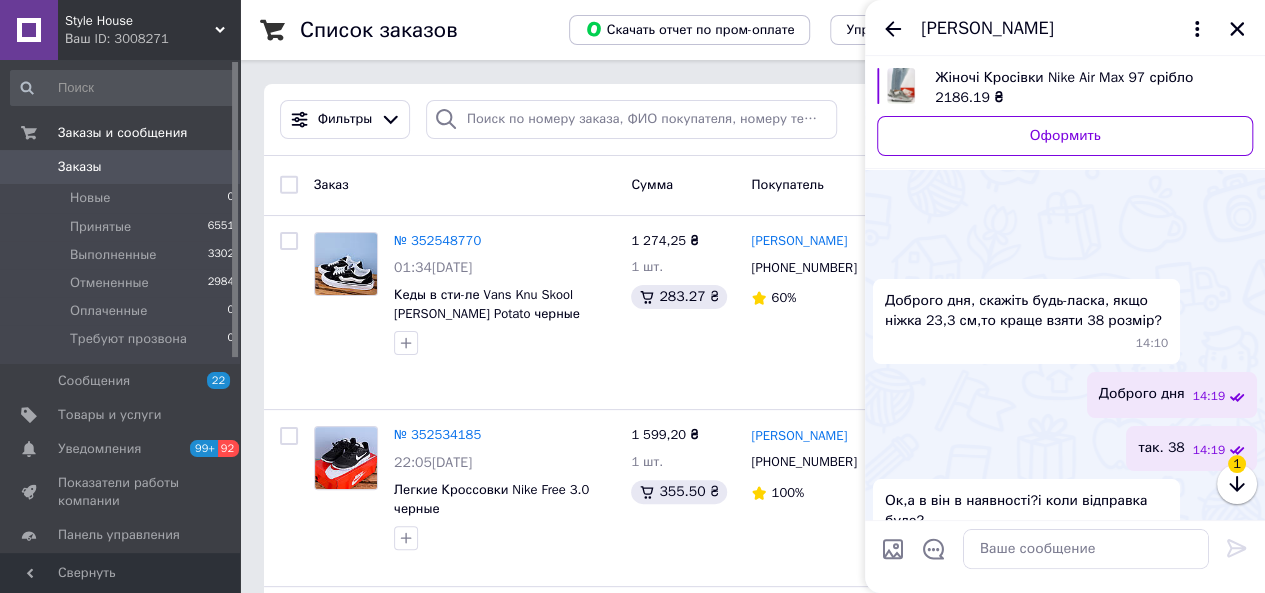scroll, scrollTop: 646, scrollLeft: 0, axis: vertical 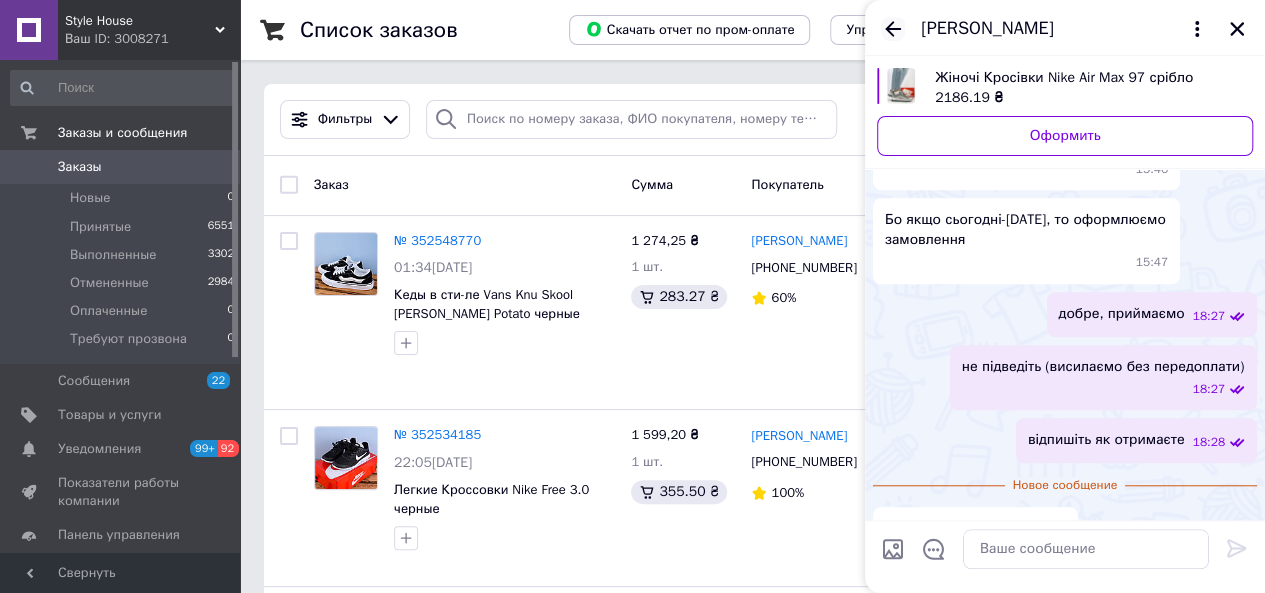 click 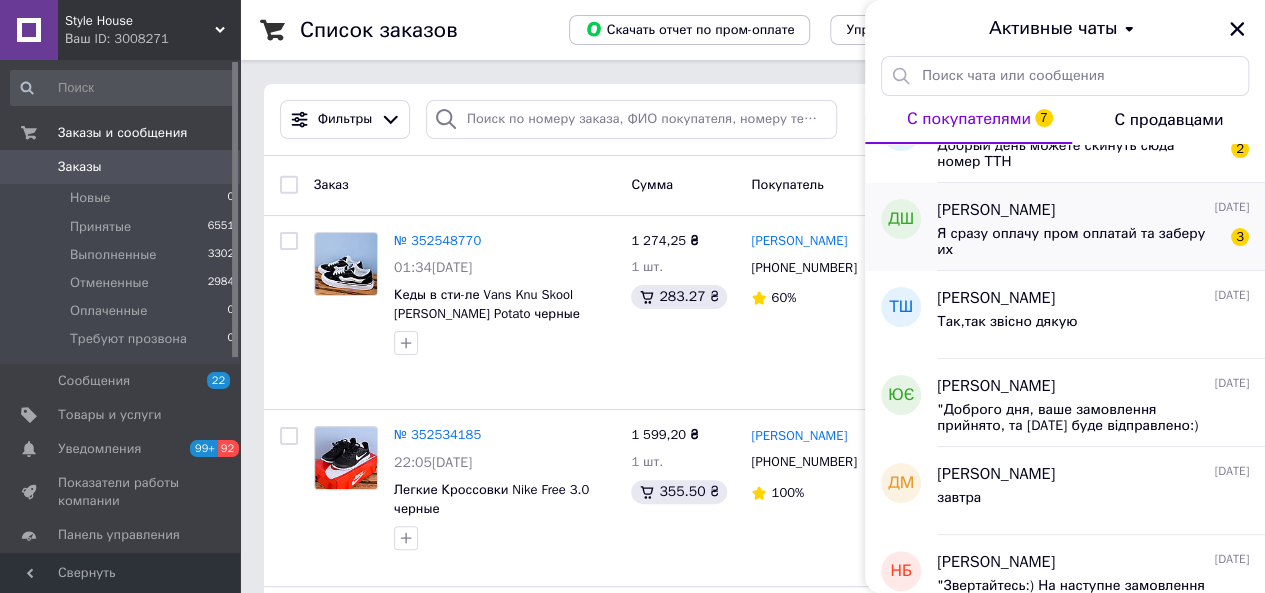 scroll, scrollTop: 0, scrollLeft: 0, axis: both 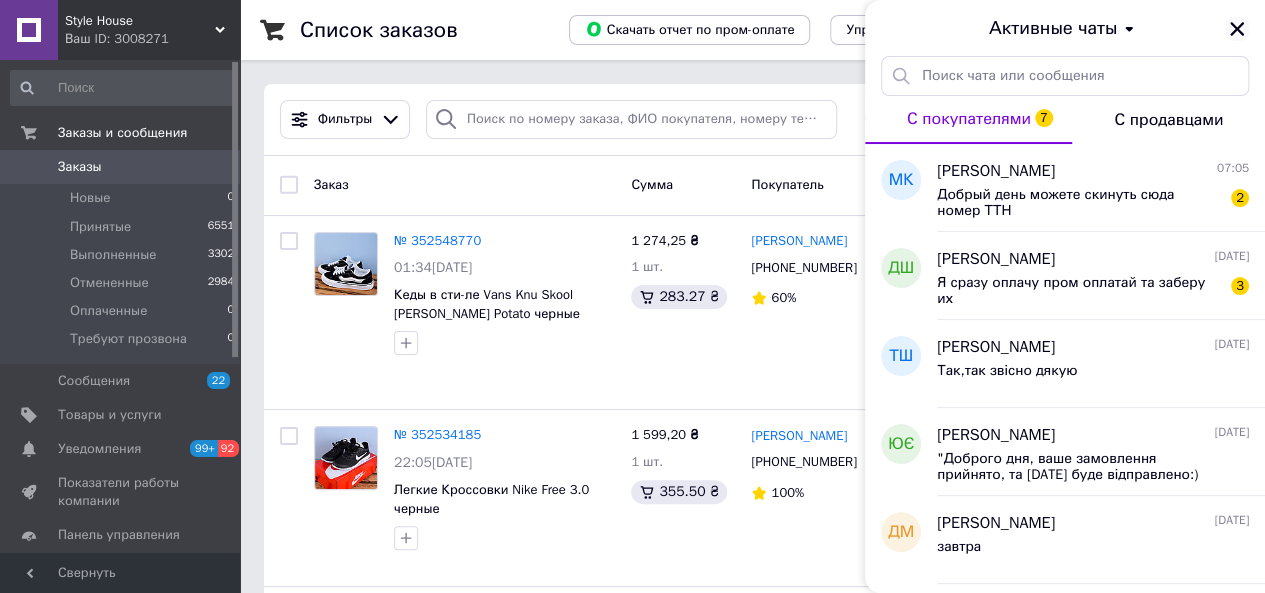 click 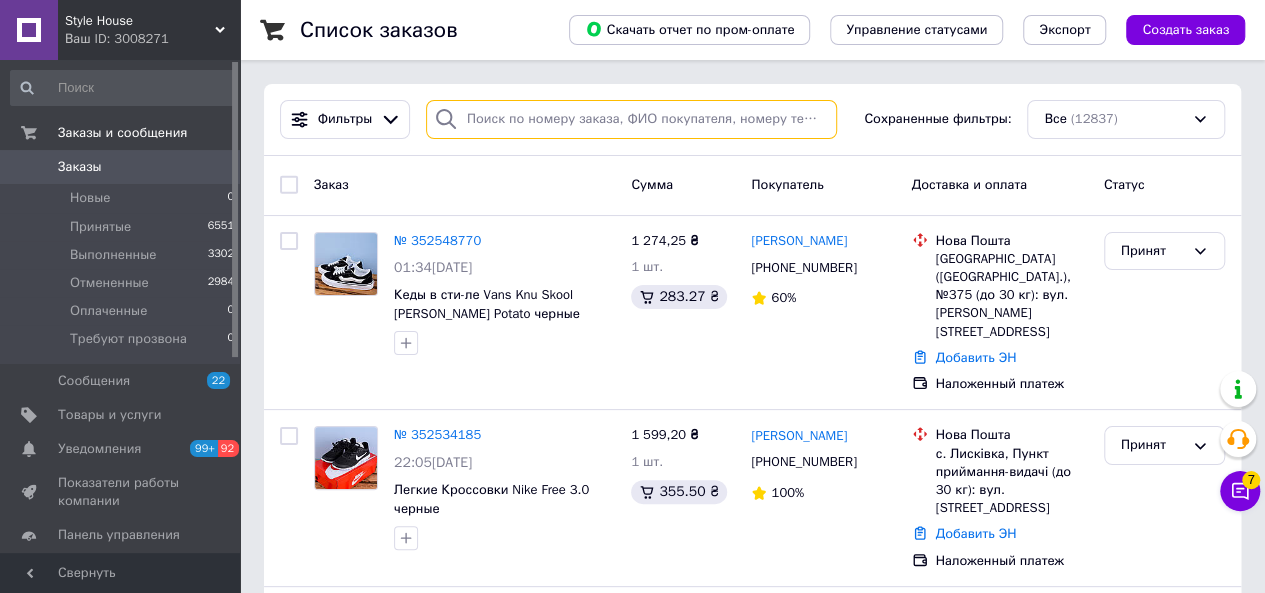 click at bounding box center [631, 119] 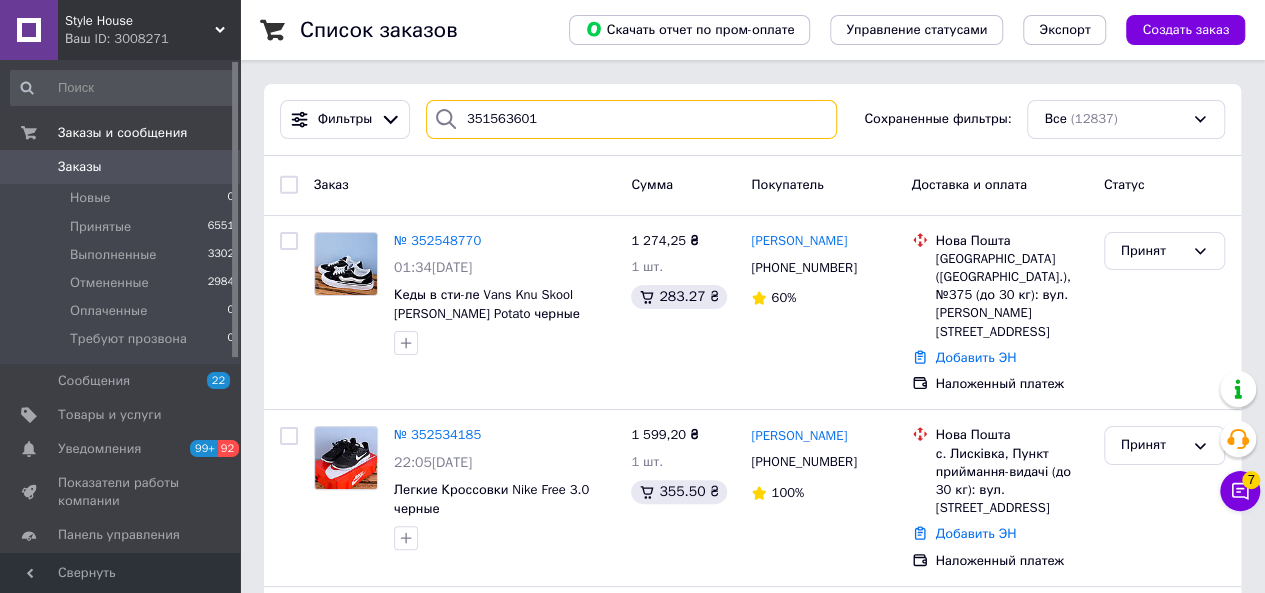 type on "351563601" 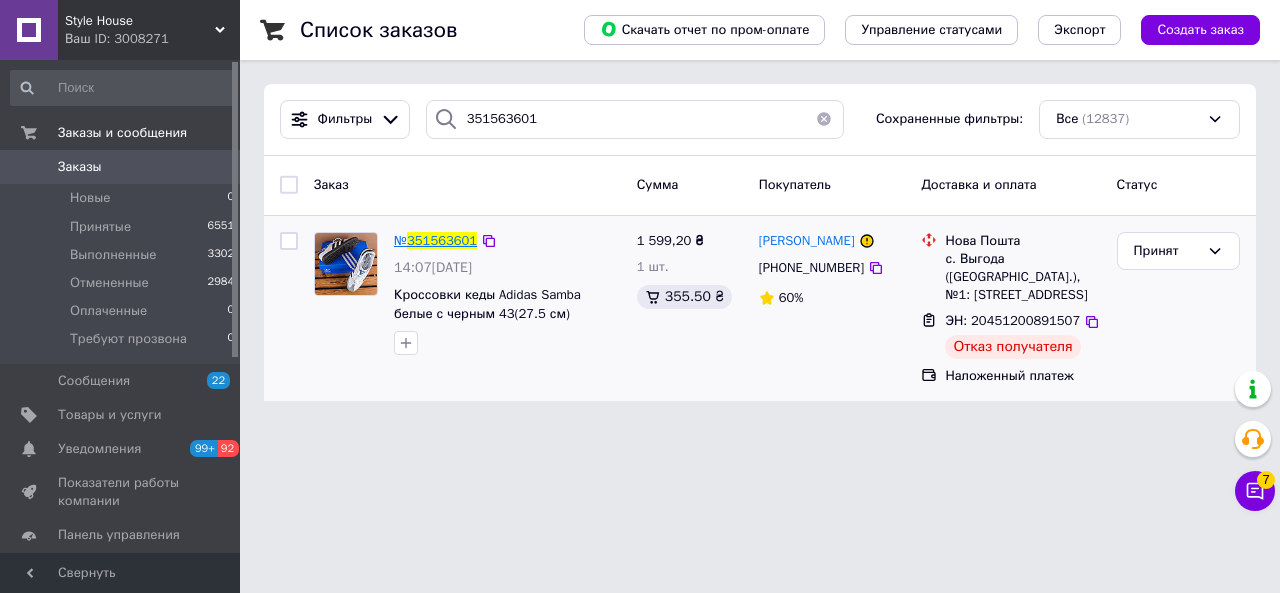 click on "351563601" at bounding box center (442, 240) 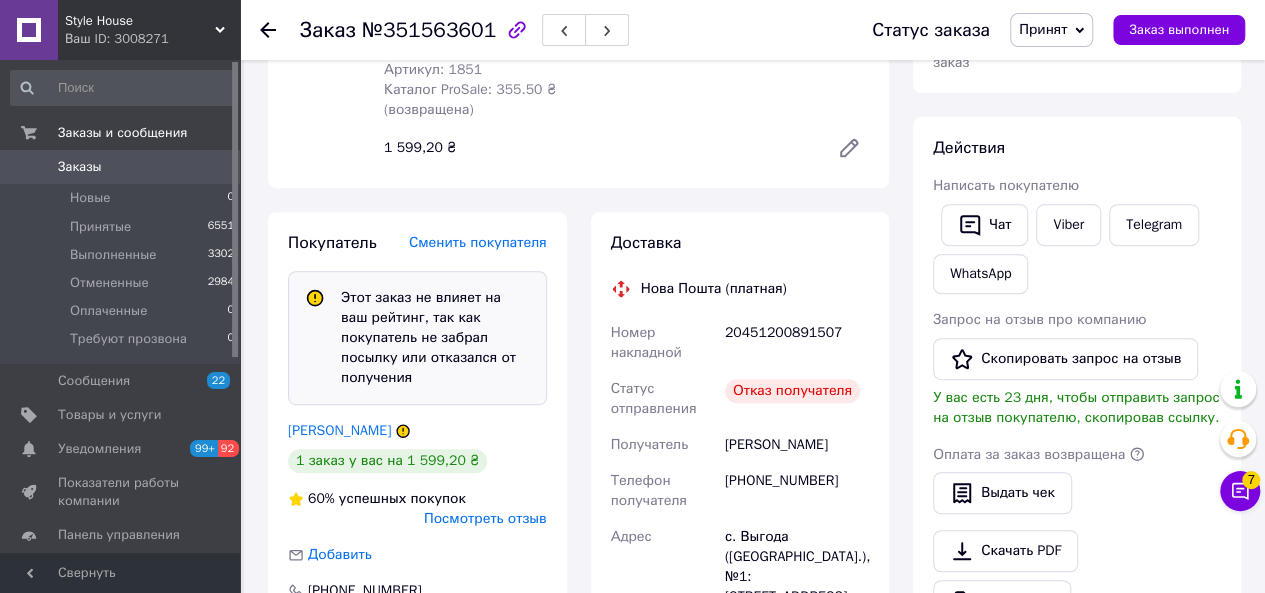 scroll, scrollTop: 348, scrollLeft: 0, axis: vertical 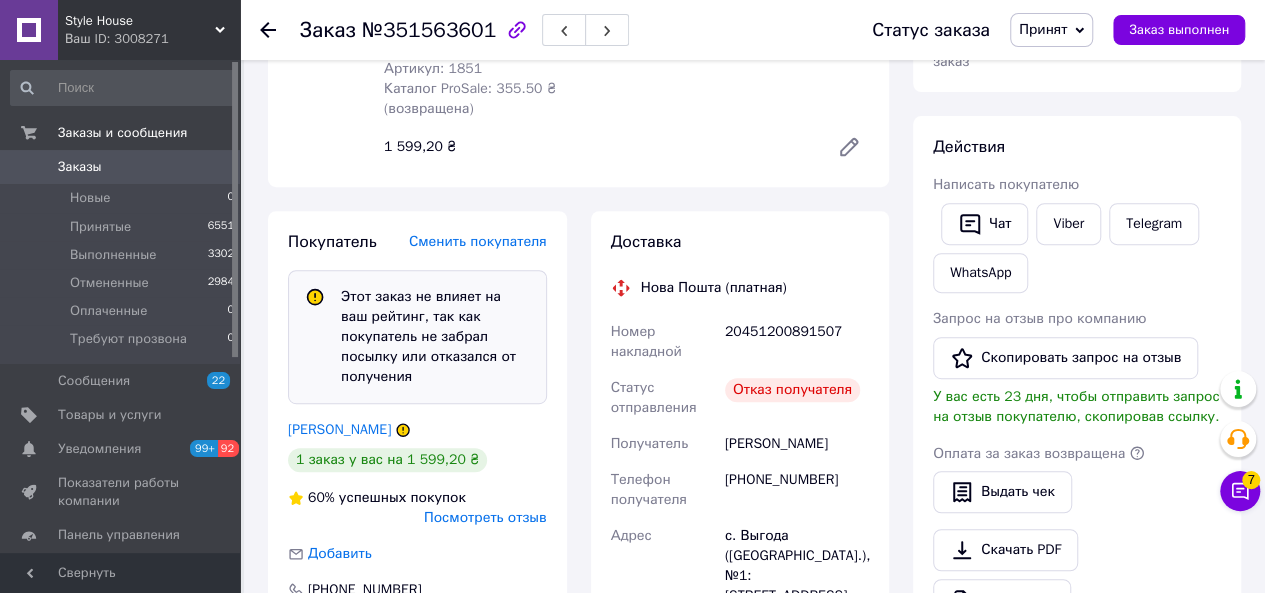 click on "Заказы" at bounding box center [121, 167] 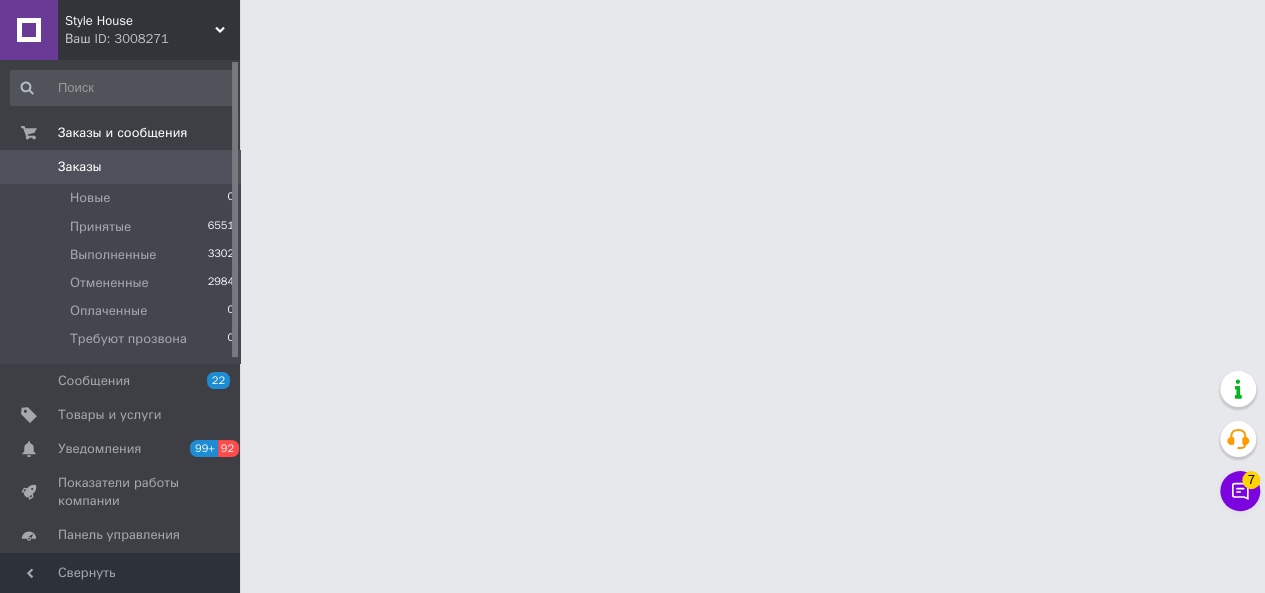 scroll, scrollTop: 0, scrollLeft: 0, axis: both 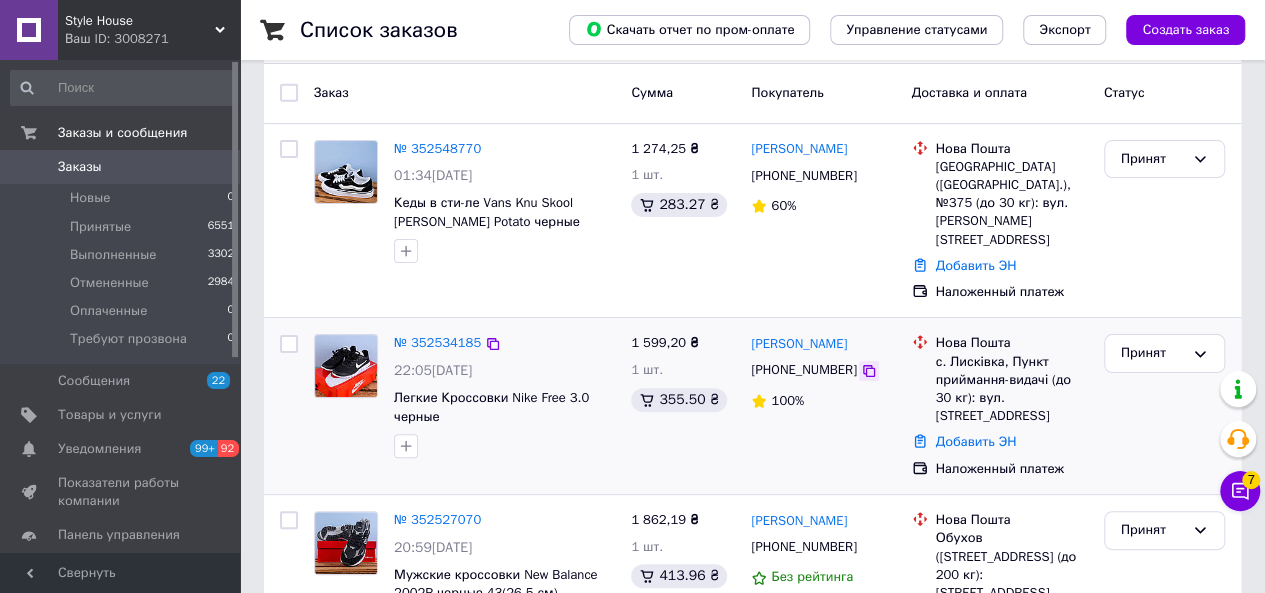click 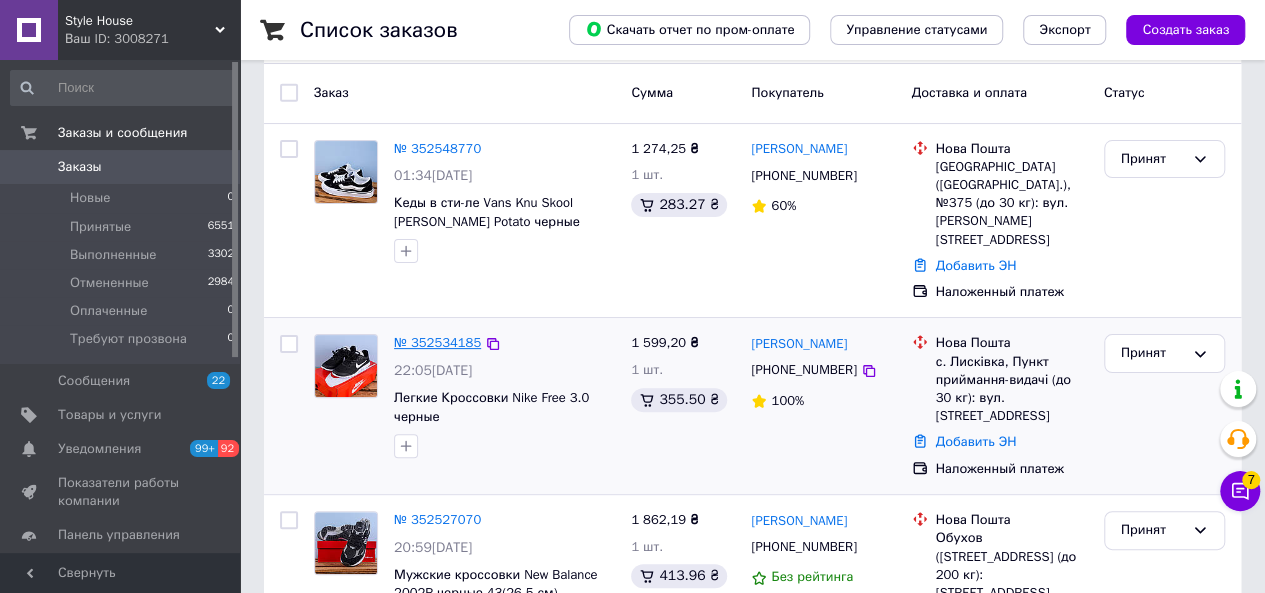 click on "№ 352534185" at bounding box center [437, 342] 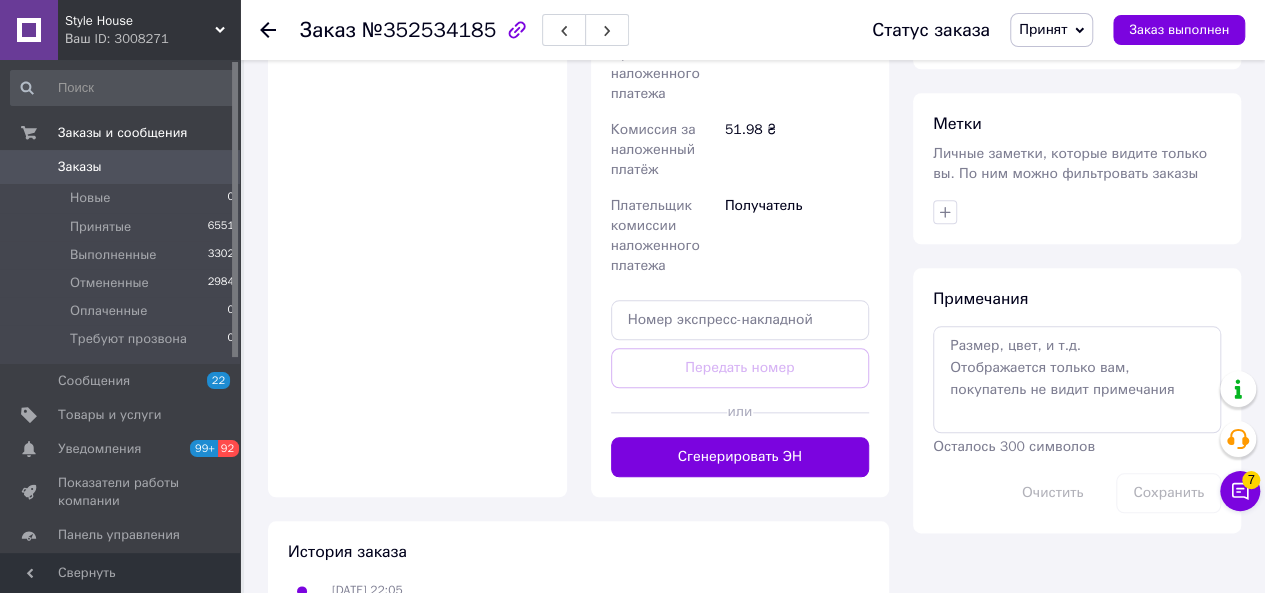 scroll, scrollTop: 900, scrollLeft: 0, axis: vertical 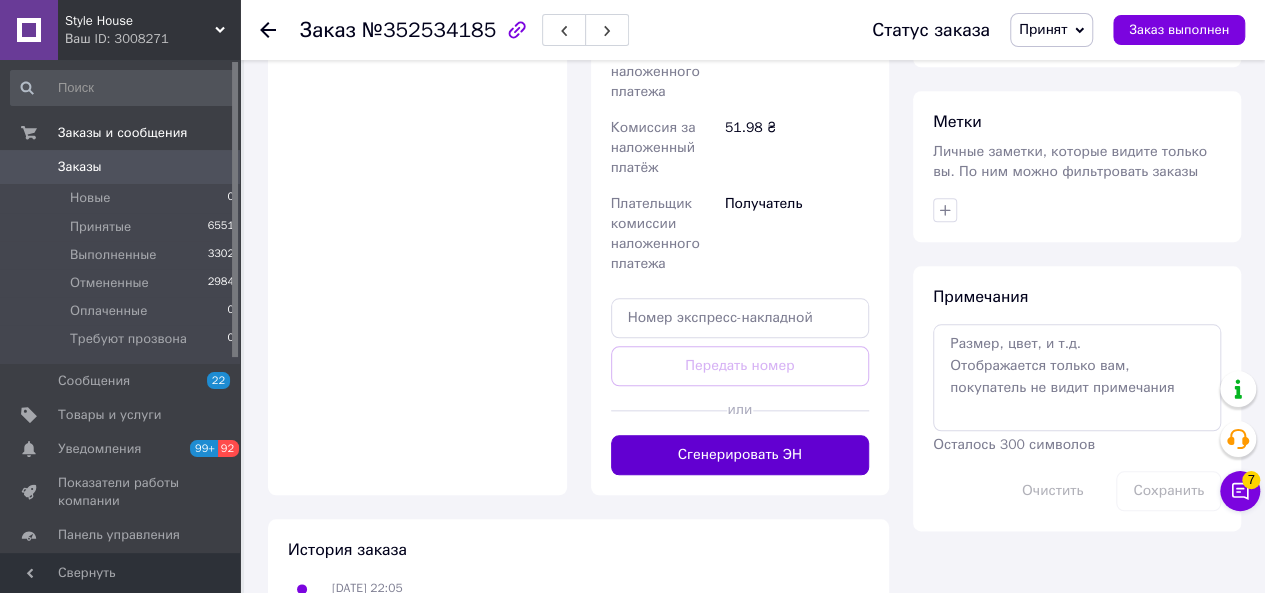 click on "Сгенерировать ЭН" at bounding box center [740, 455] 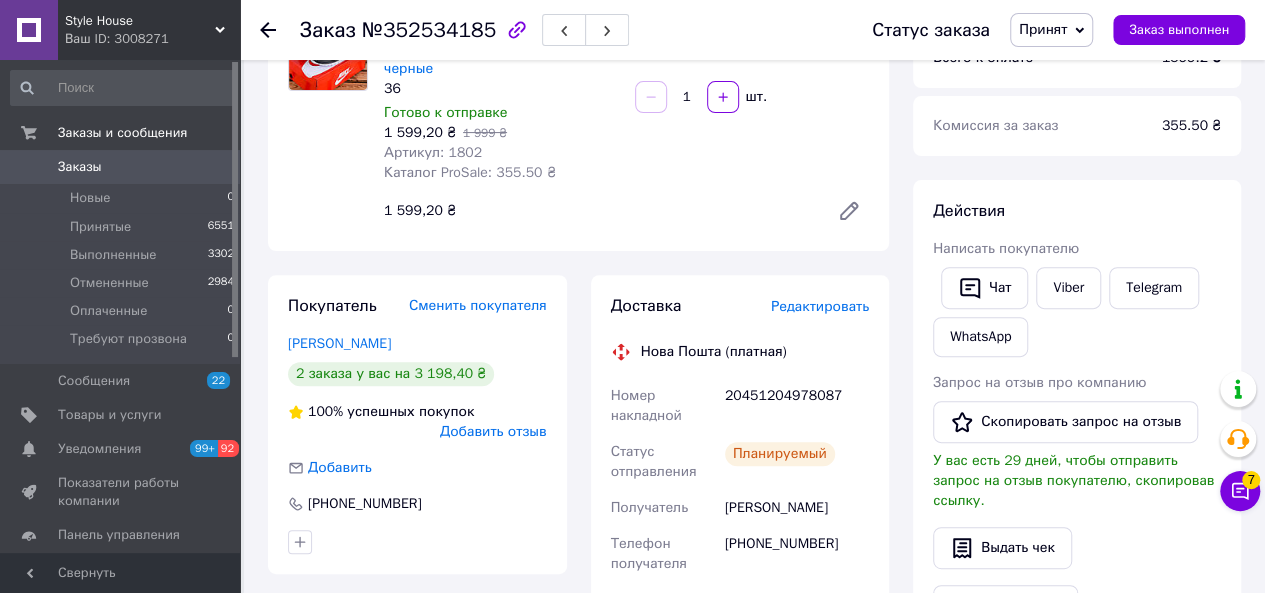 scroll, scrollTop: 224, scrollLeft: 0, axis: vertical 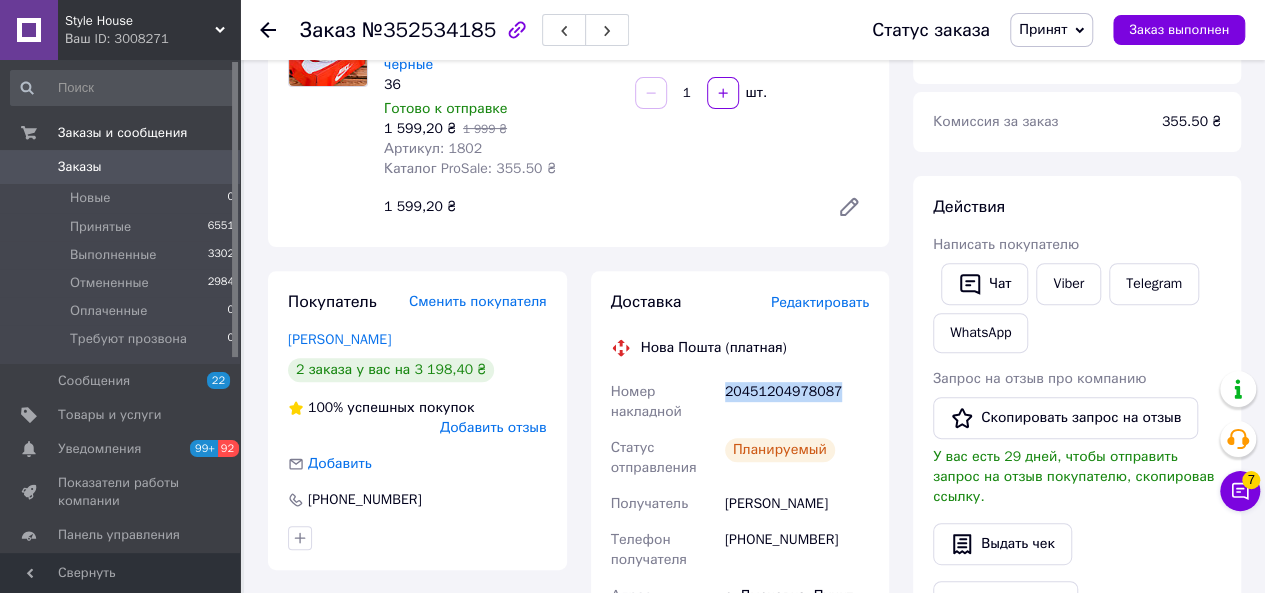 drag, startPoint x: 840, startPoint y: 389, endPoint x: 721, endPoint y: 393, distance: 119.06721 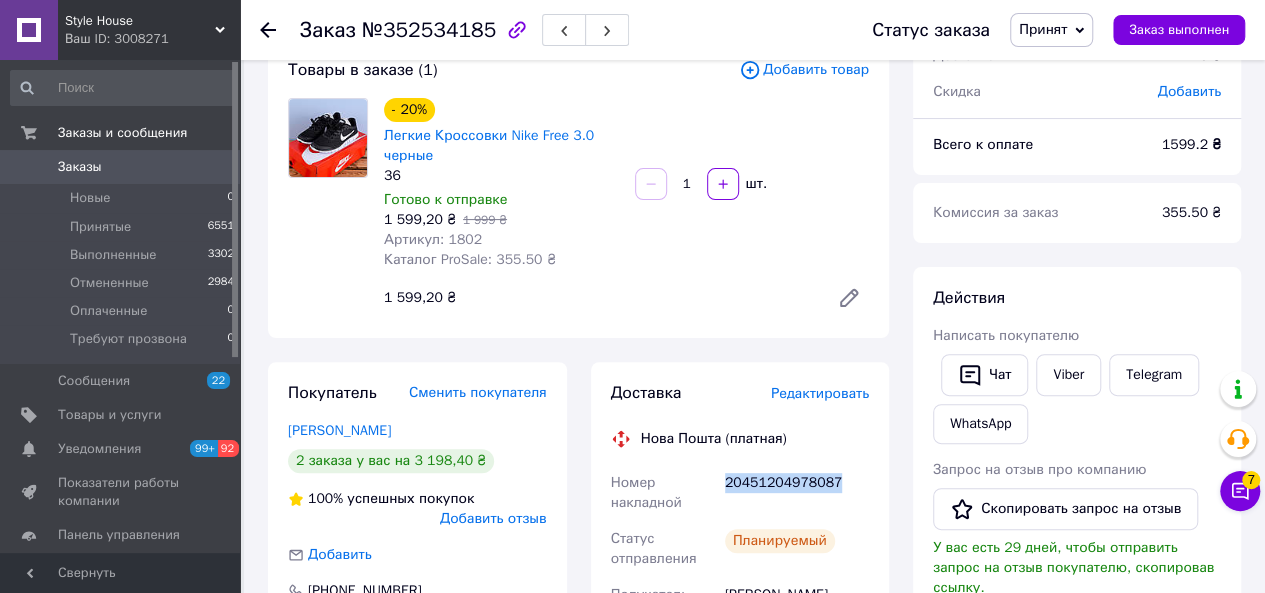 scroll, scrollTop: 132, scrollLeft: 0, axis: vertical 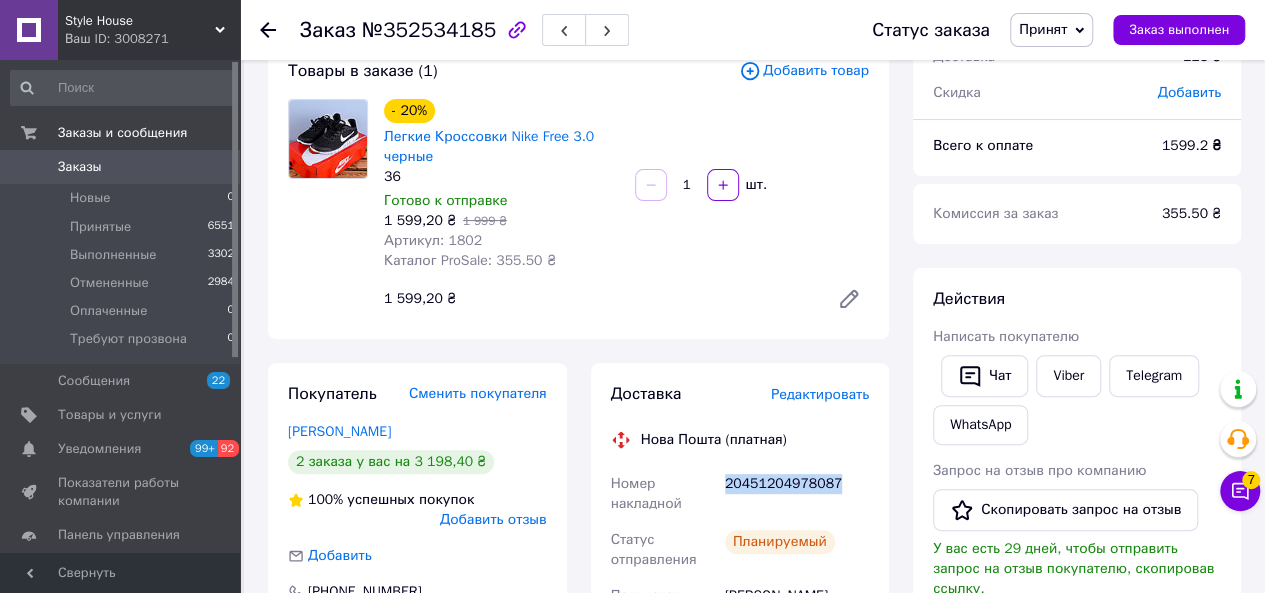 click on "Заказы" at bounding box center (121, 167) 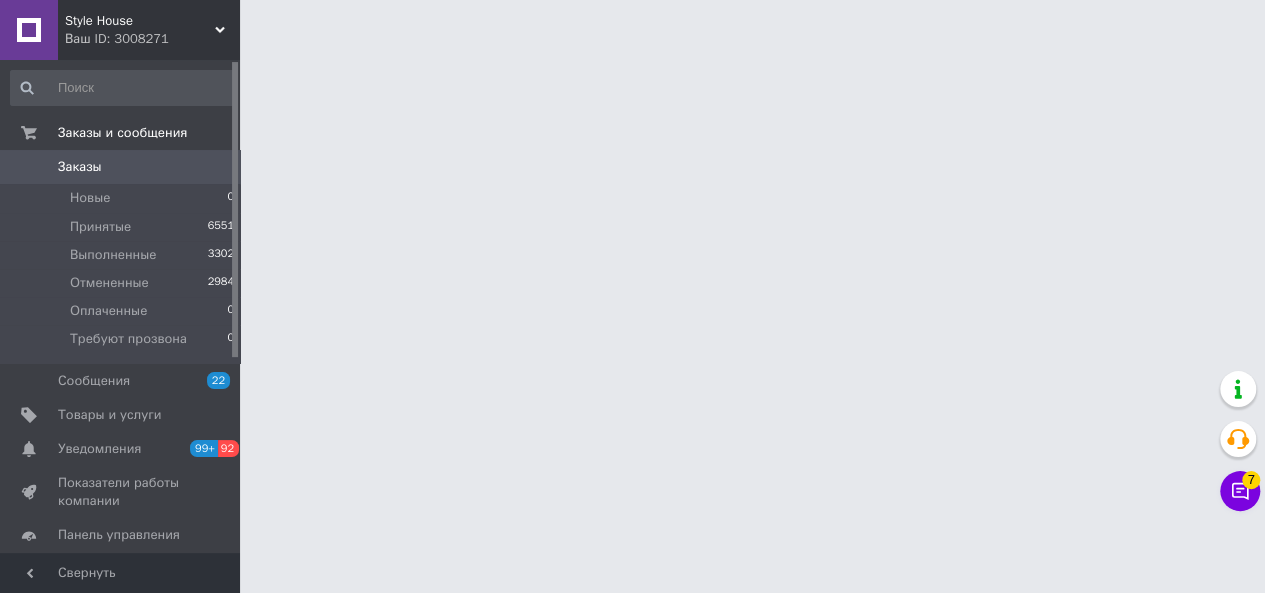 scroll, scrollTop: 0, scrollLeft: 0, axis: both 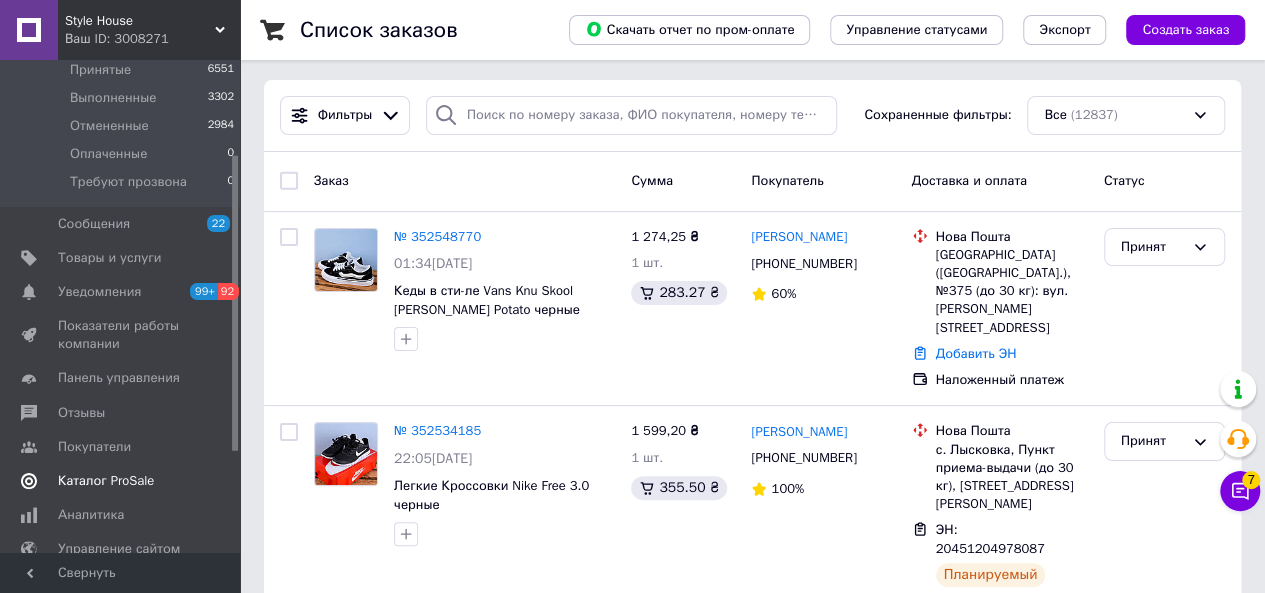 click on "Каталог ProSale" at bounding box center (106, 481) 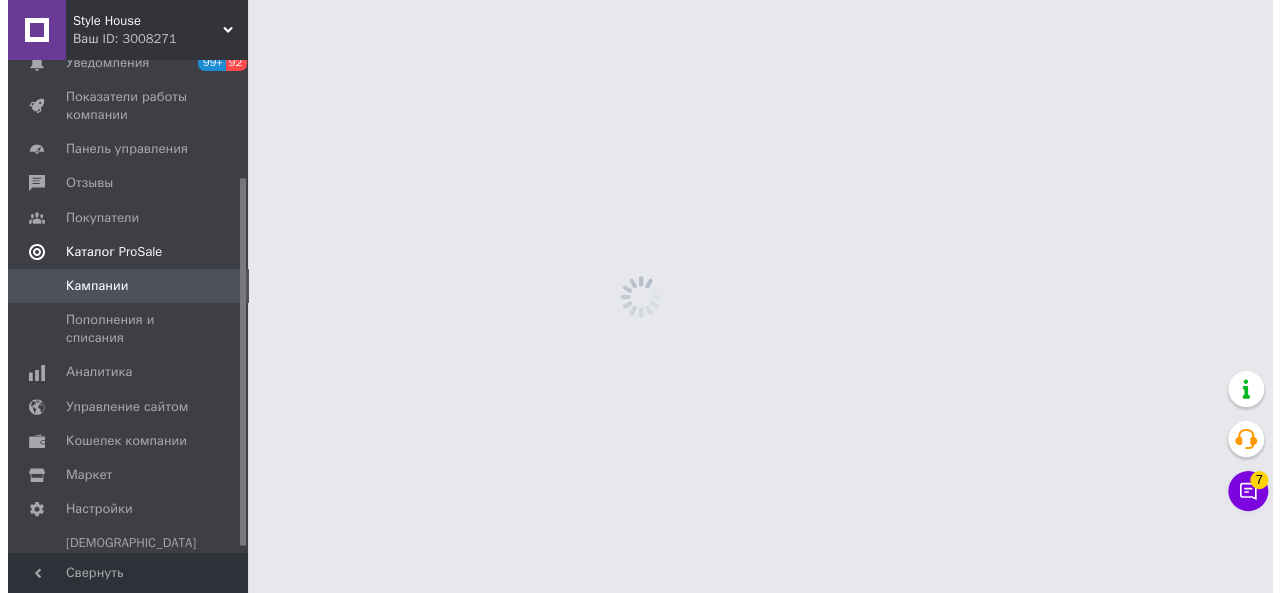 scroll, scrollTop: 0, scrollLeft: 0, axis: both 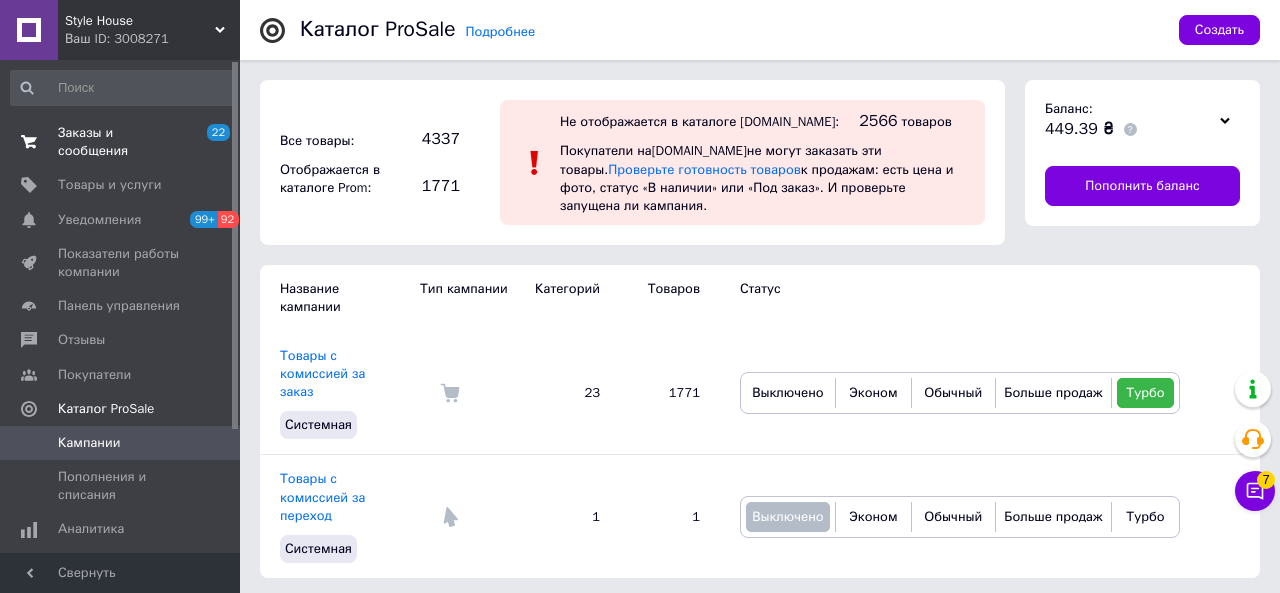 click on "Заказы и сообщения 22 0" at bounding box center (123, 142) 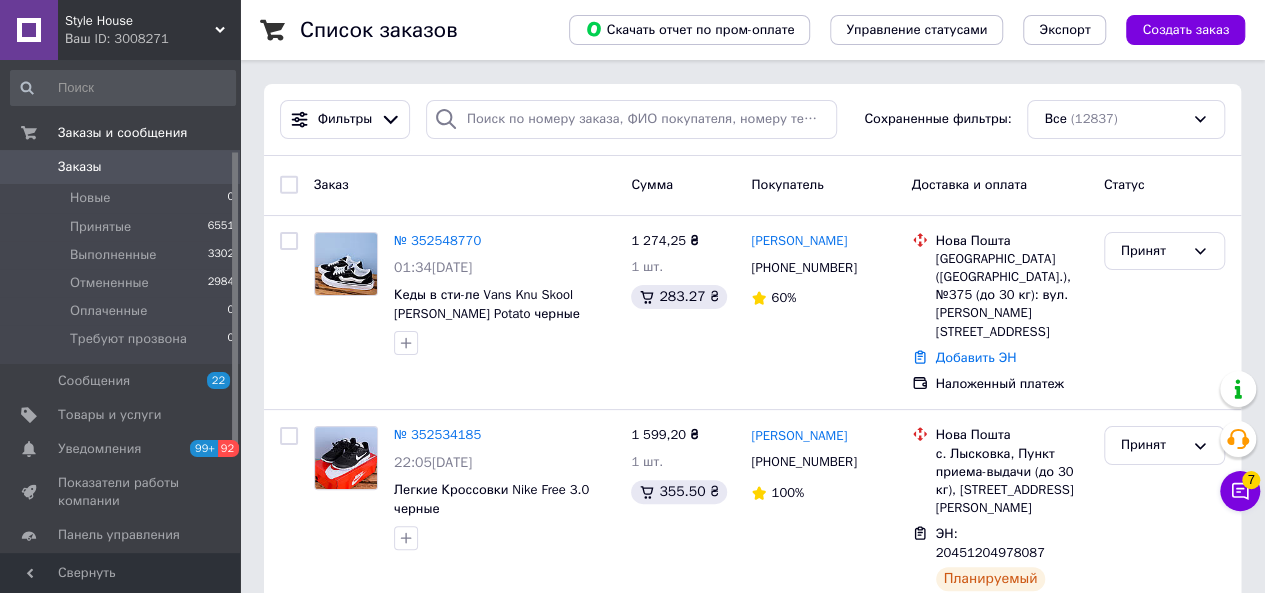 scroll, scrollTop: 152, scrollLeft: 0, axis: vertical 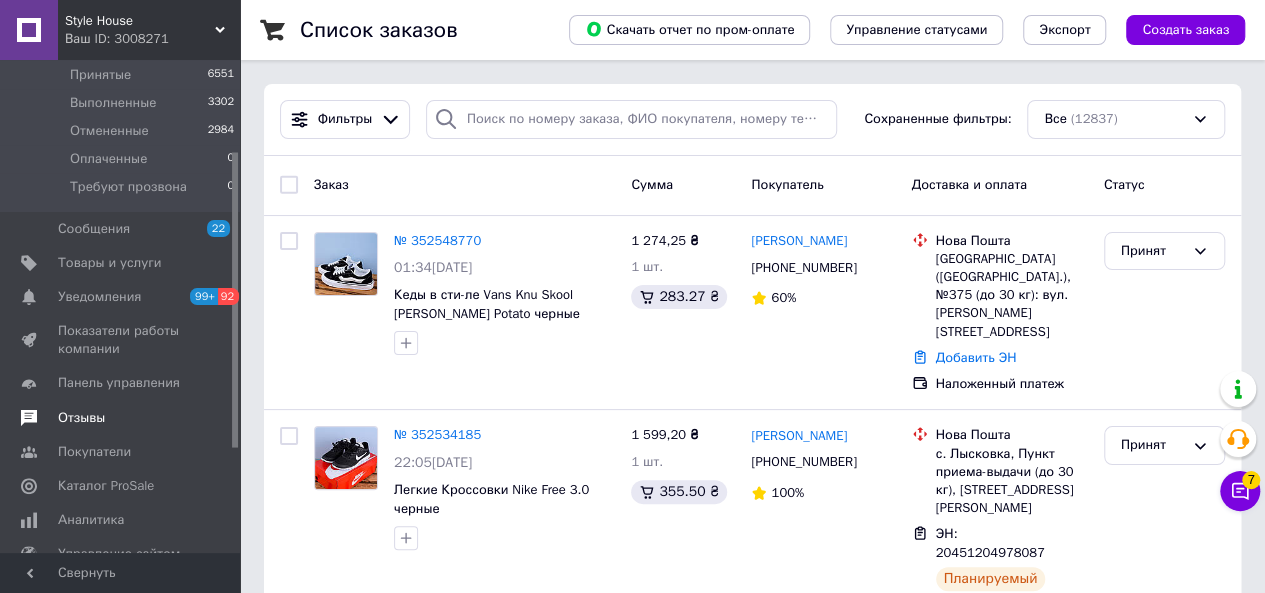 click on "Отзывы" at bounding box center (81, 418) 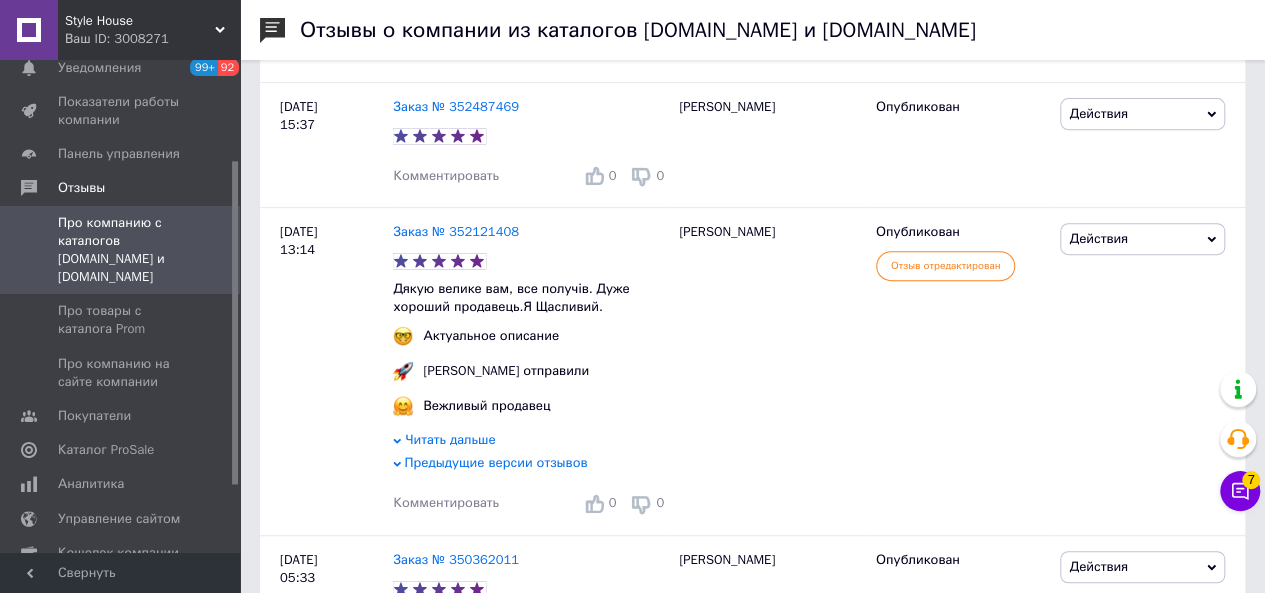 scroll, scrollTop: 0, scrollLeft: 0, axis: both 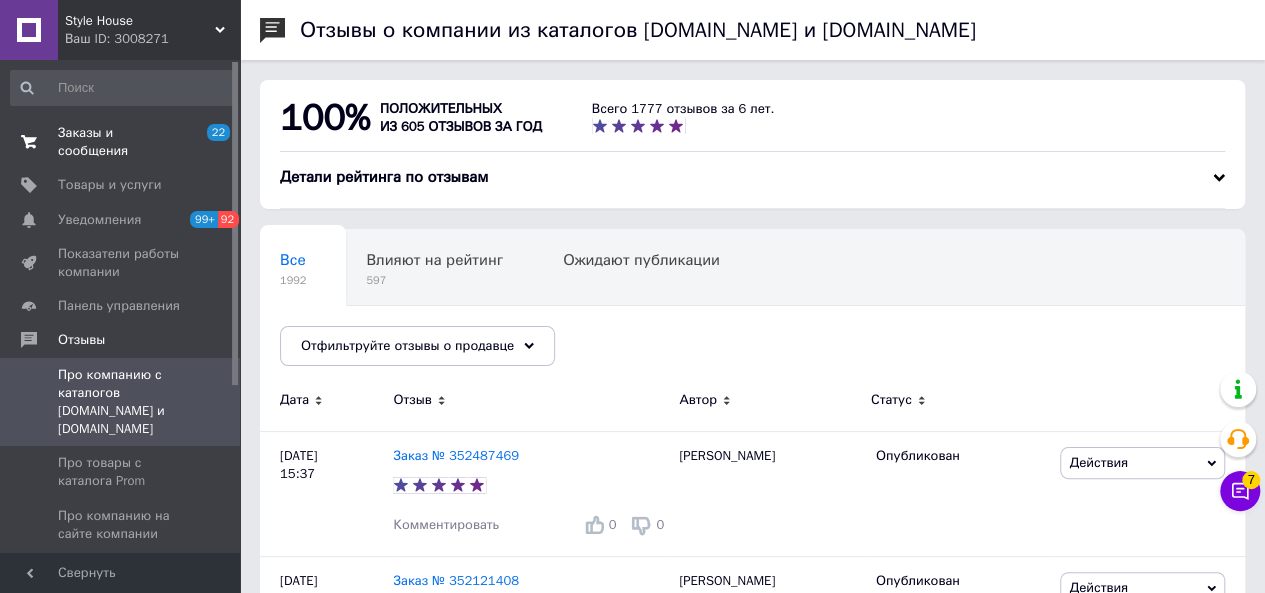 click on "Заказы и сообщения" at bounding box center (121, 142) 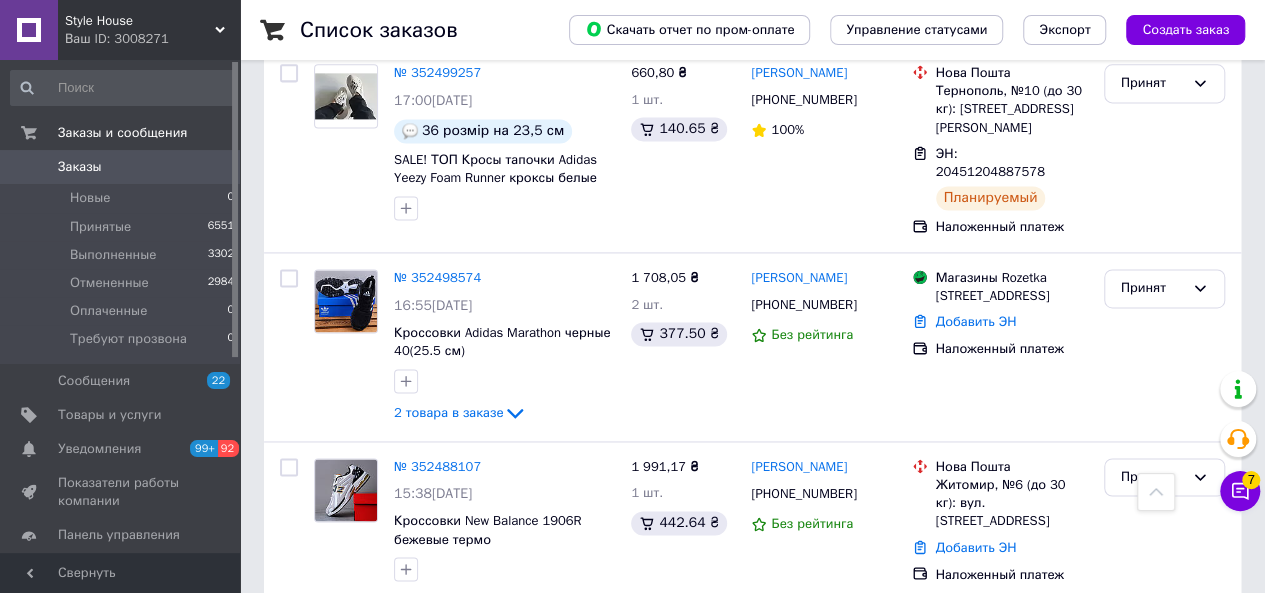 scroll, scrollTop: 1340, scrollLeft: 0, axis: vertical 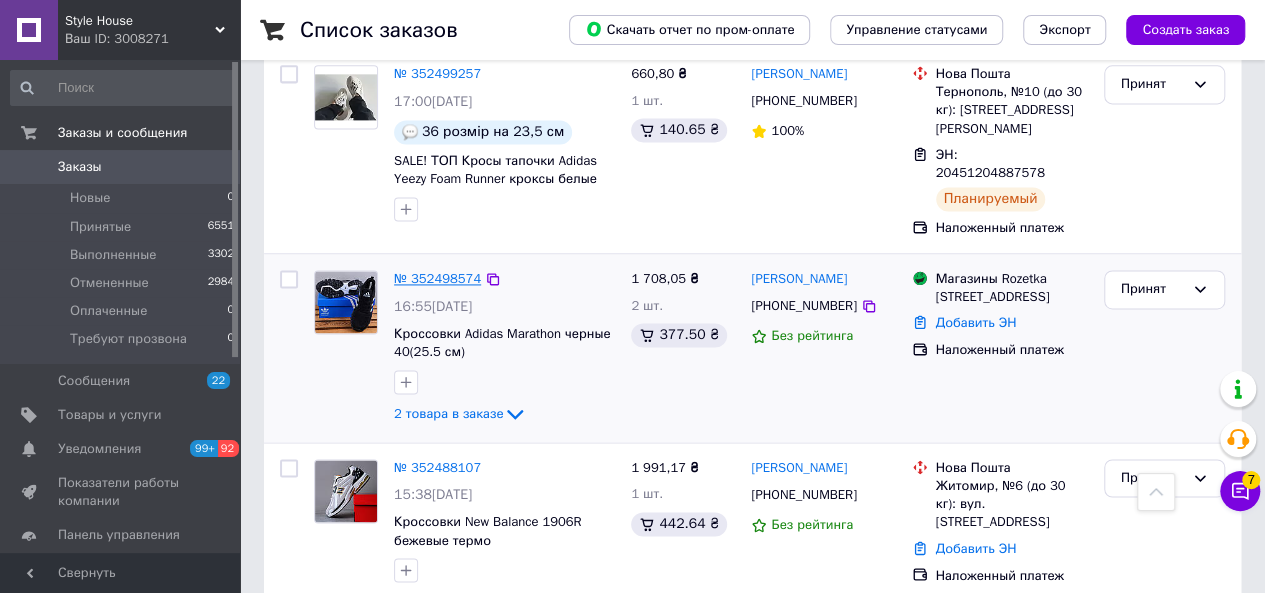 click on "№ 352498574" at bounding box center (437, 278) 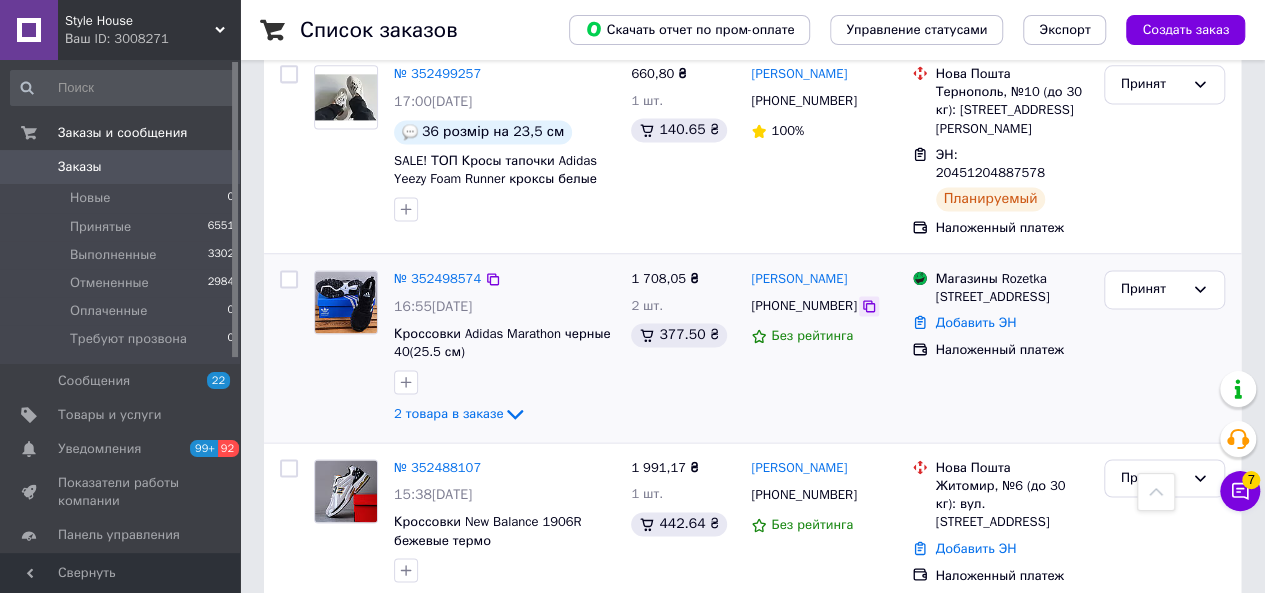 click 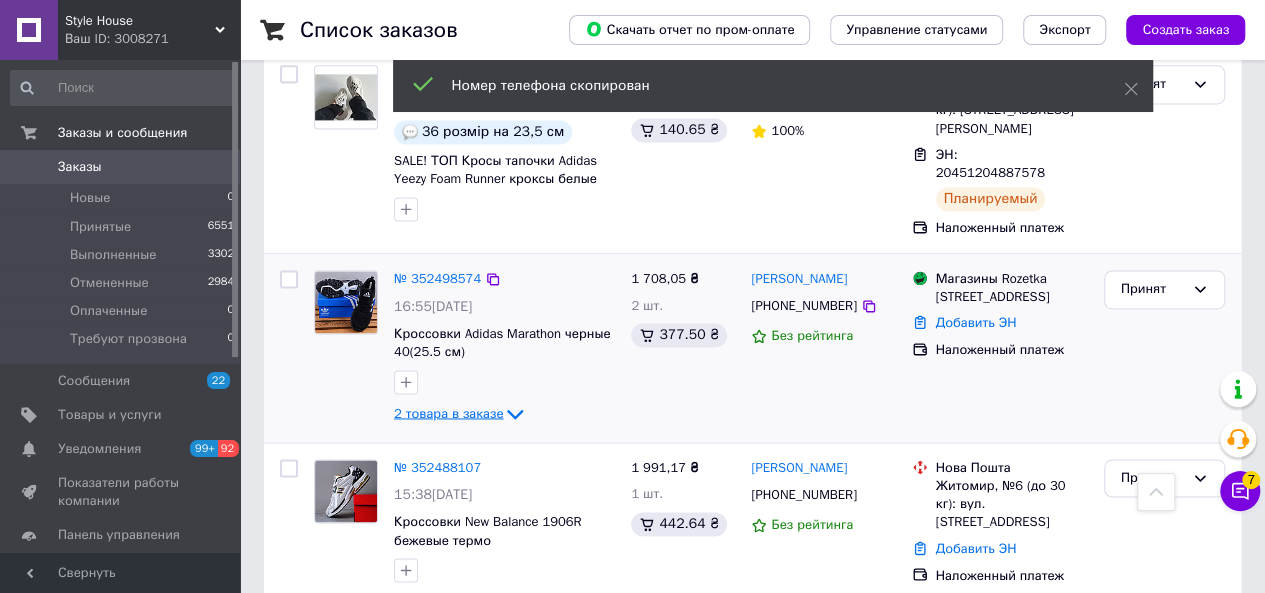click on "2 товара в заказе" at bounding box center [448, 412] 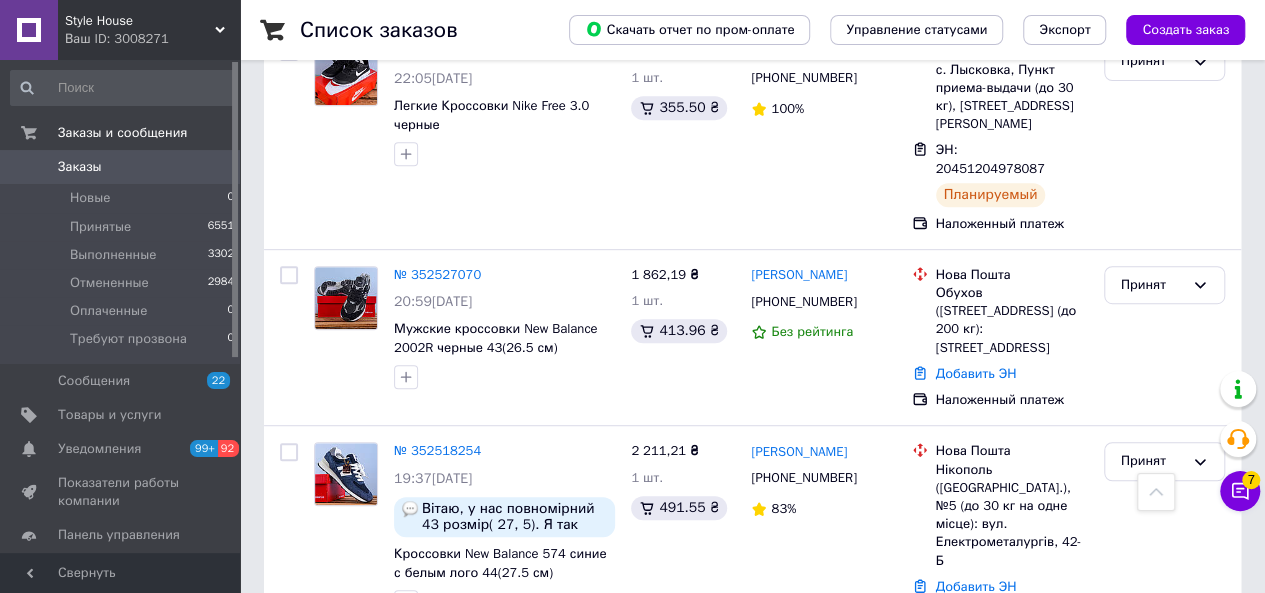 scroll, scrollTop: 386, scrollLeft: 0, axis: vertical 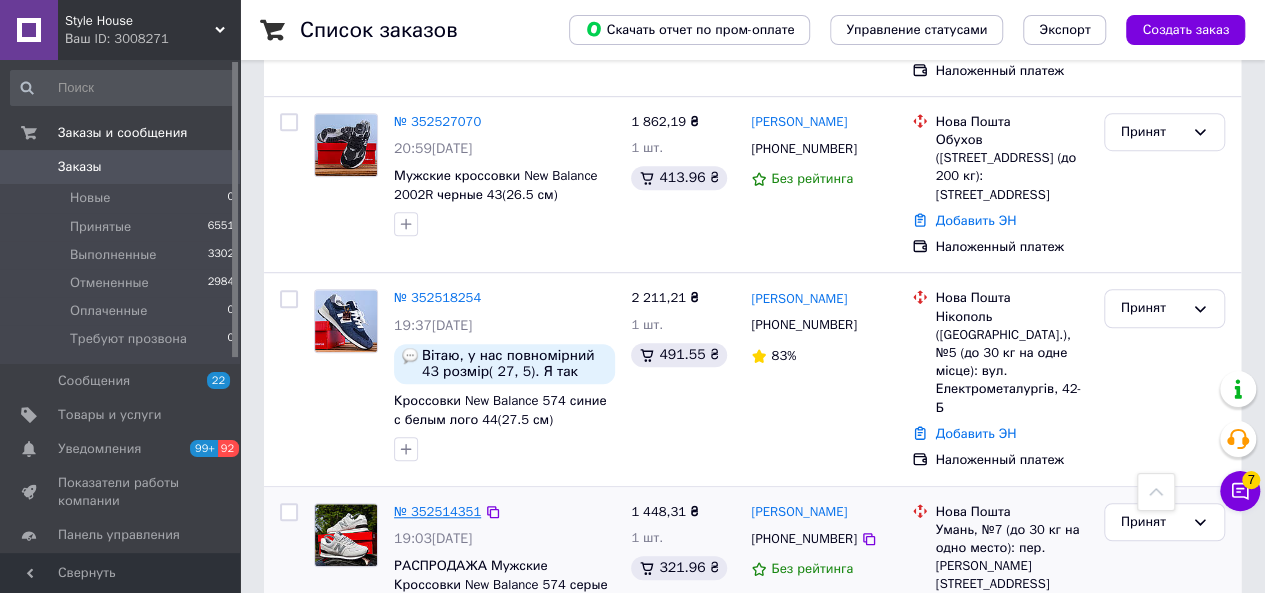 click on "№ 352514351" at bounding box center [437, 511] 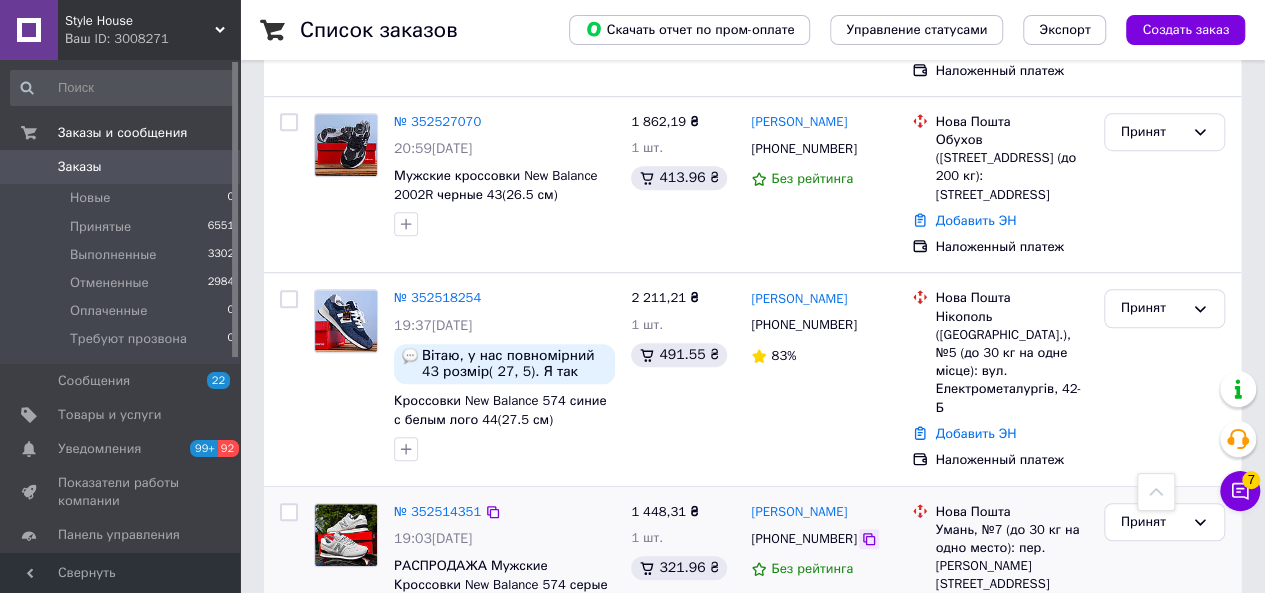 click 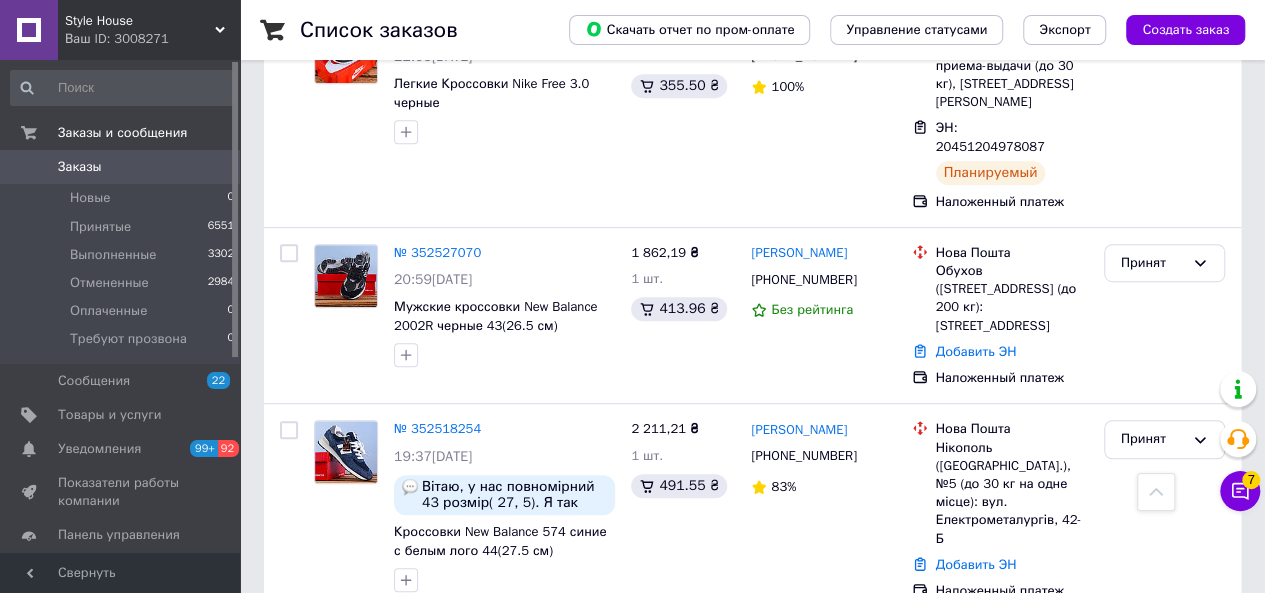scroll, scrollTop: 403, scrollLeft: 0, axis: vertical 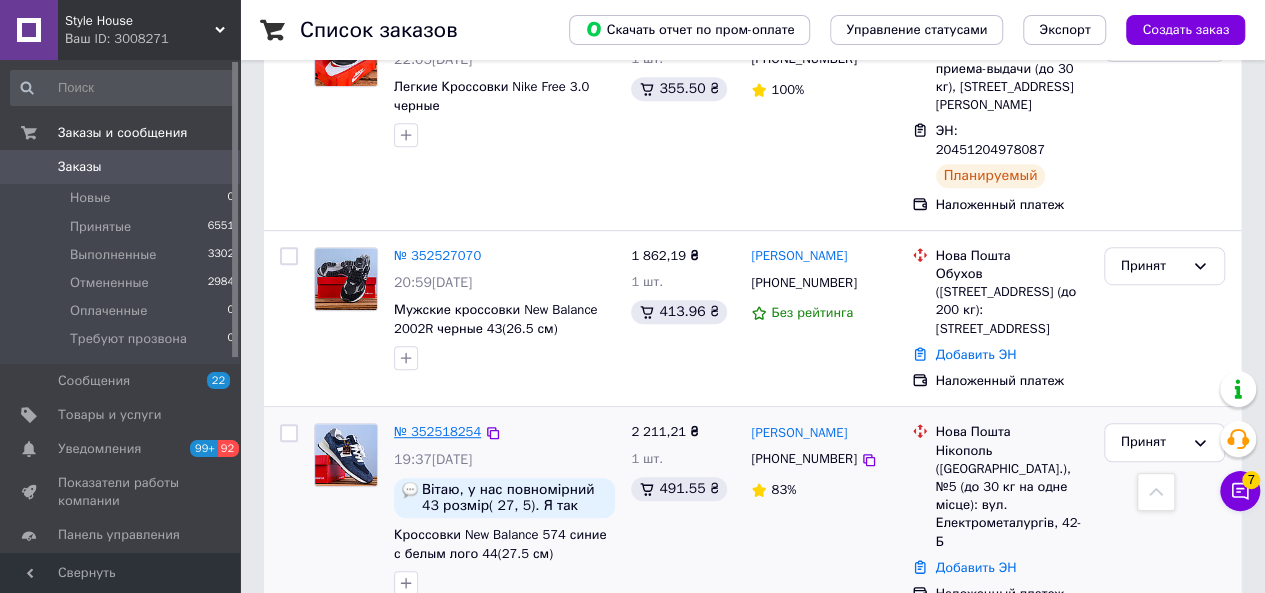 click on "№ 352518254" at bounding box center (437, 431) 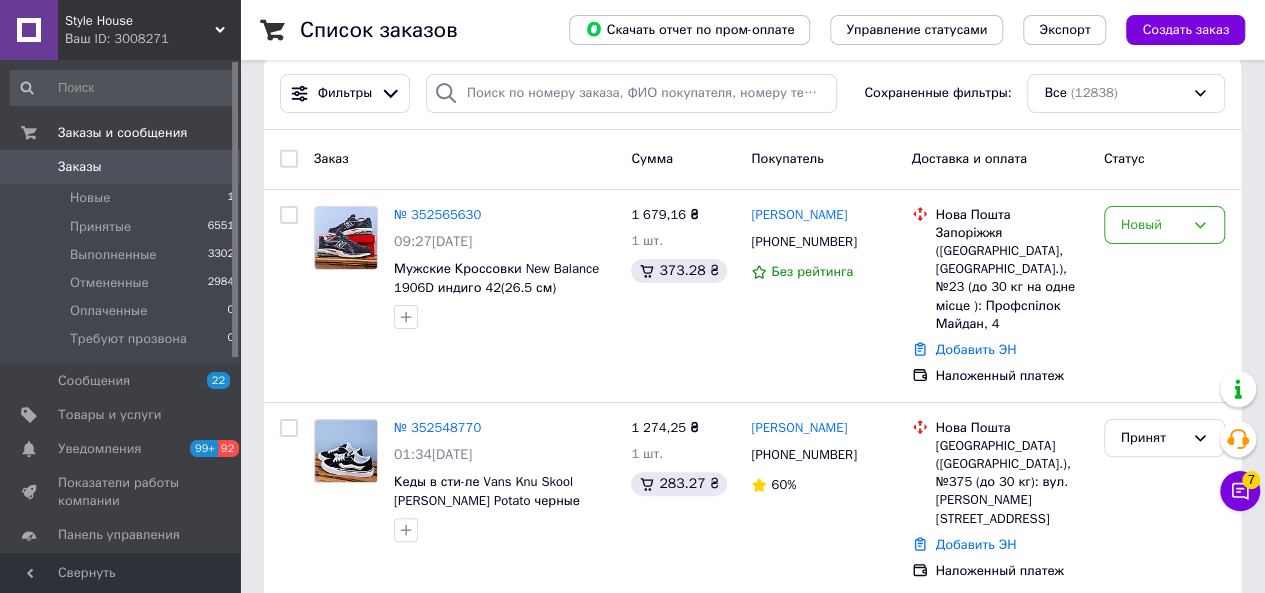 scroll, scrollTop: 28, scrollLeft: 0, axis: vertical 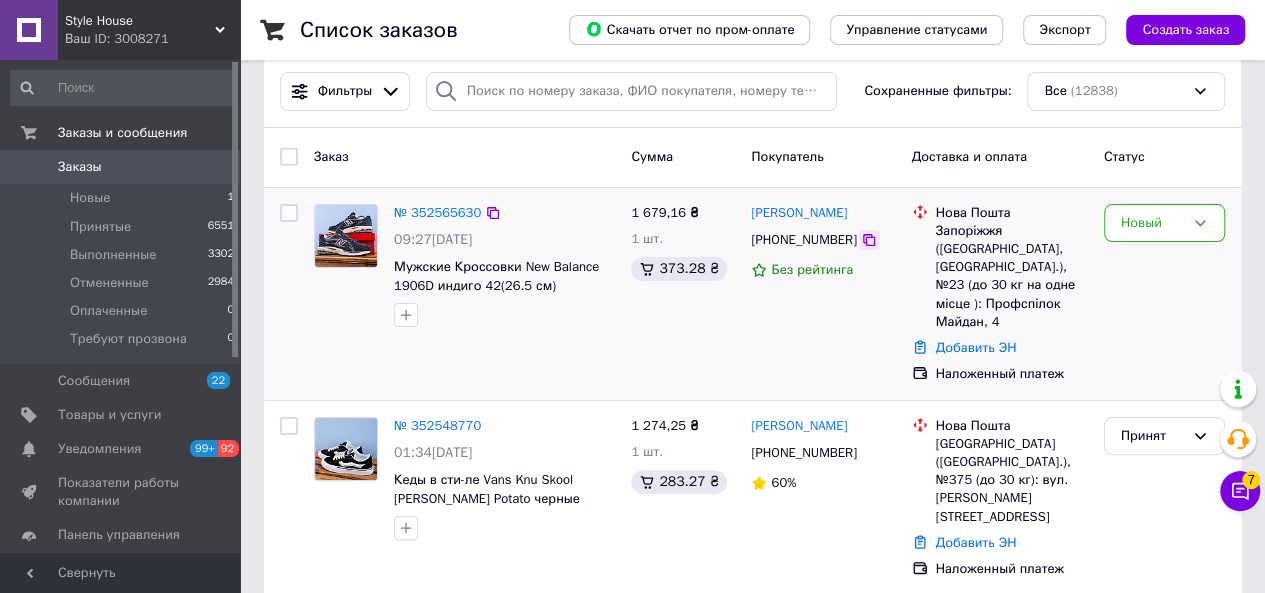 click 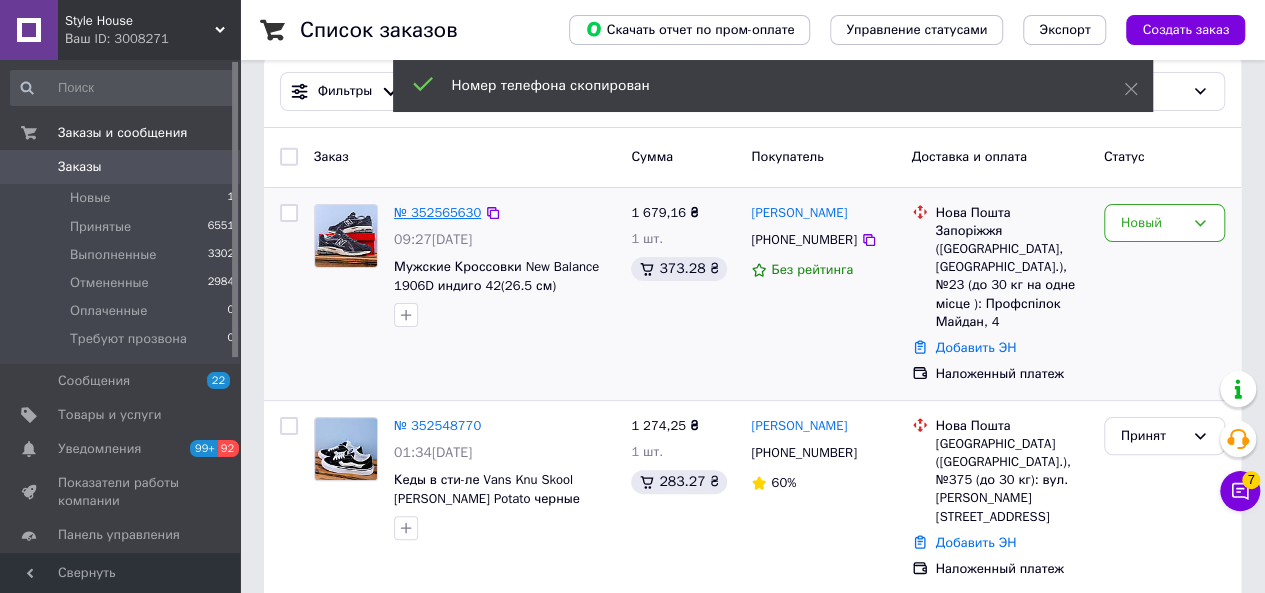 click on "№ 352565630" at bounding box center [437, 212] 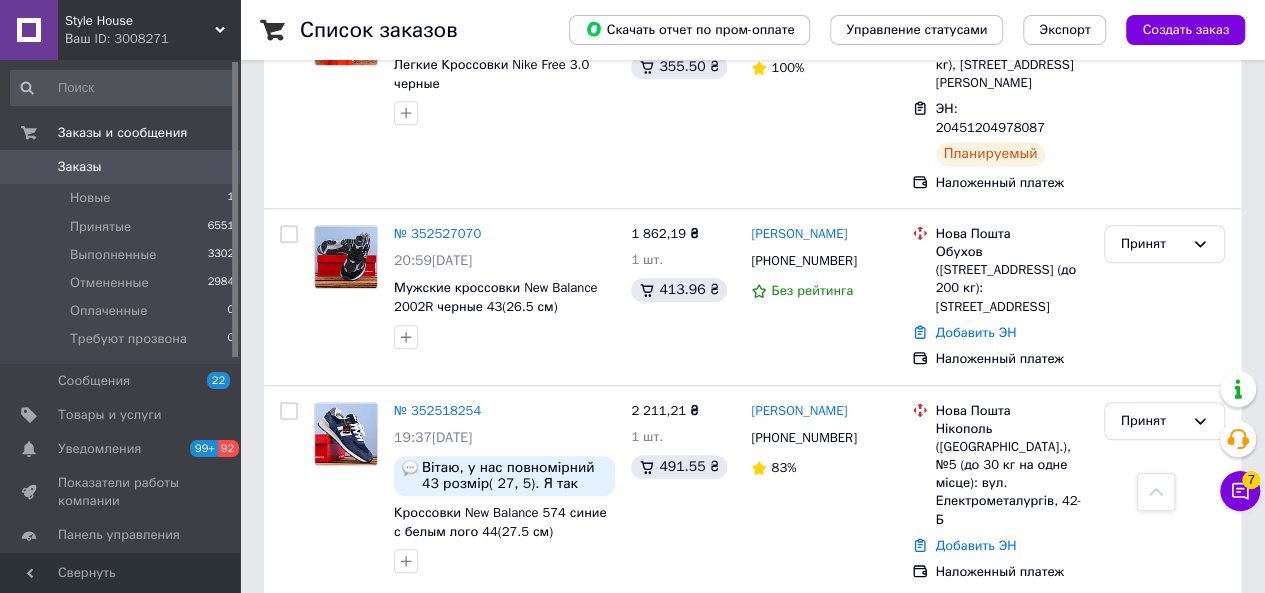 scroll, scrollTop: 637, scrollLeft: 0, axis: vertical 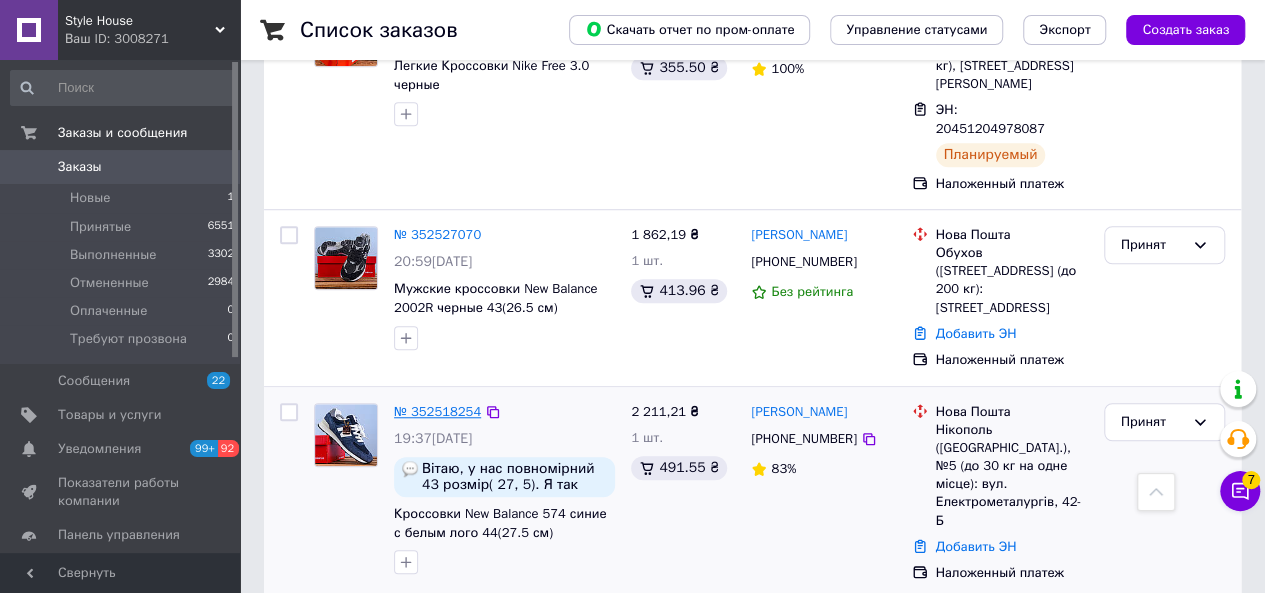 click on "№ 352518254" at bounding box center [437, 411] 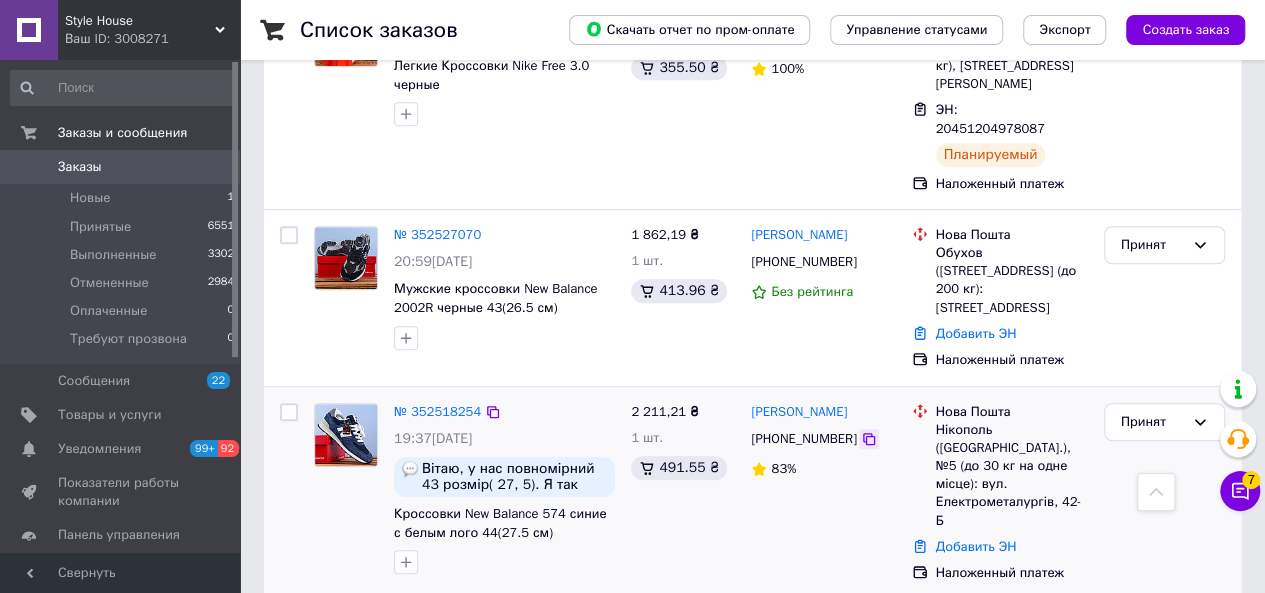 drag, startPoint x: 870, startPoint y: 331, endPoint x: 860, endPoint y: 330, distance: 10.049875 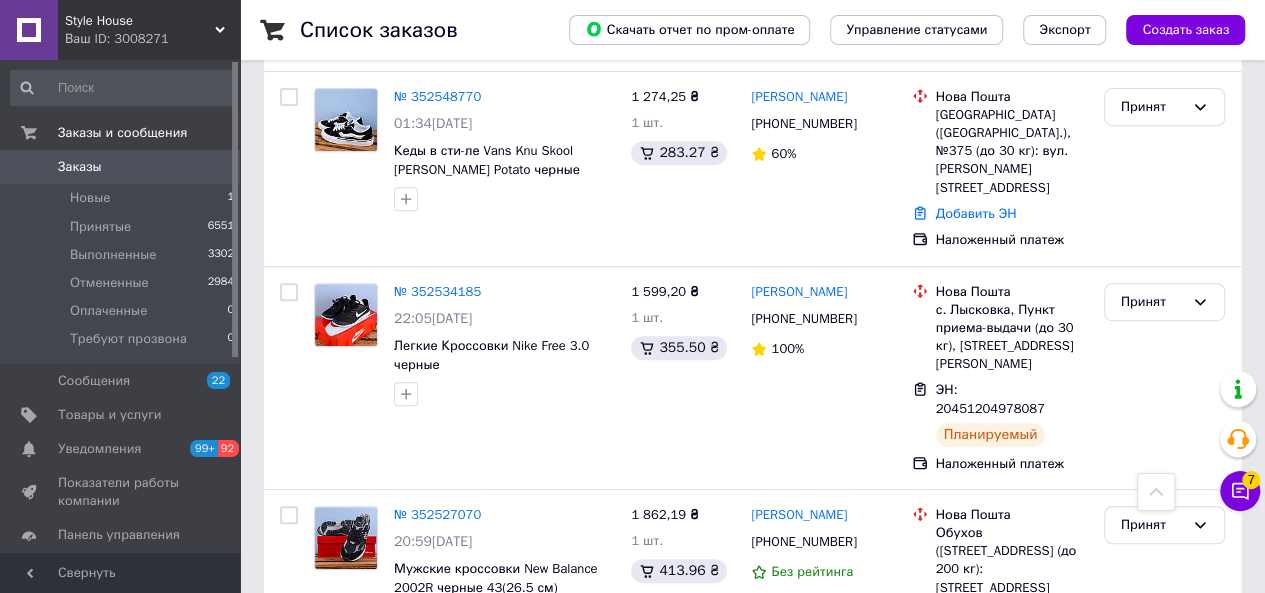 scroll, scrollTop: 358, scrollLeft: 0, axis: vertical 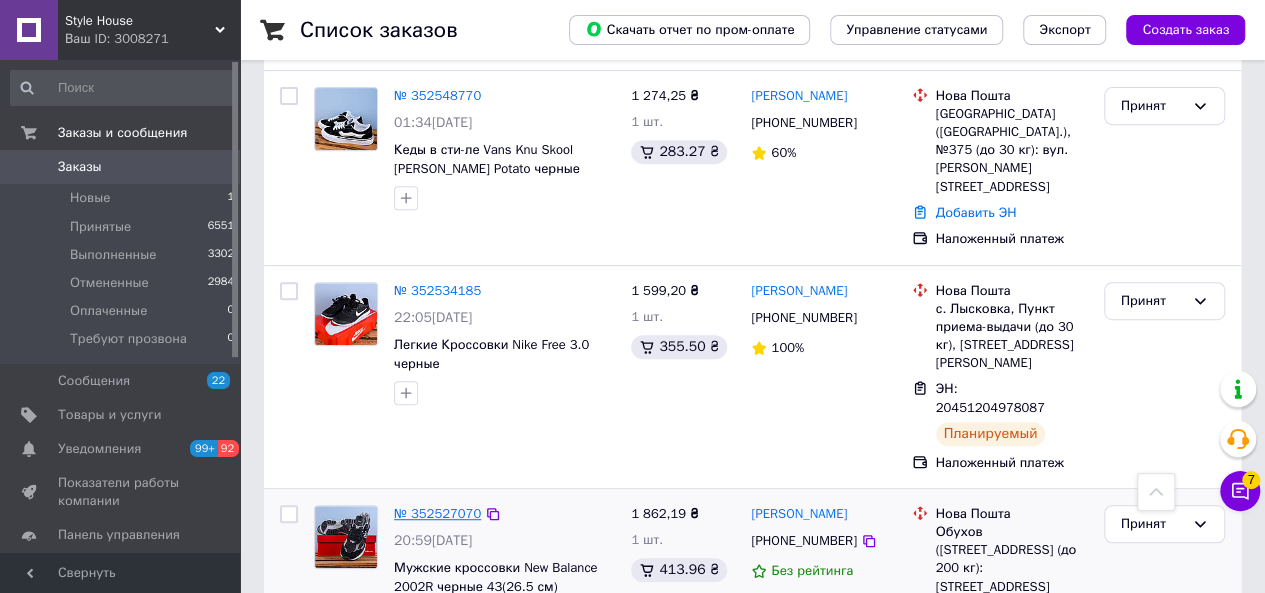 click on "№ 352527070" at bounding box center (437, 513) 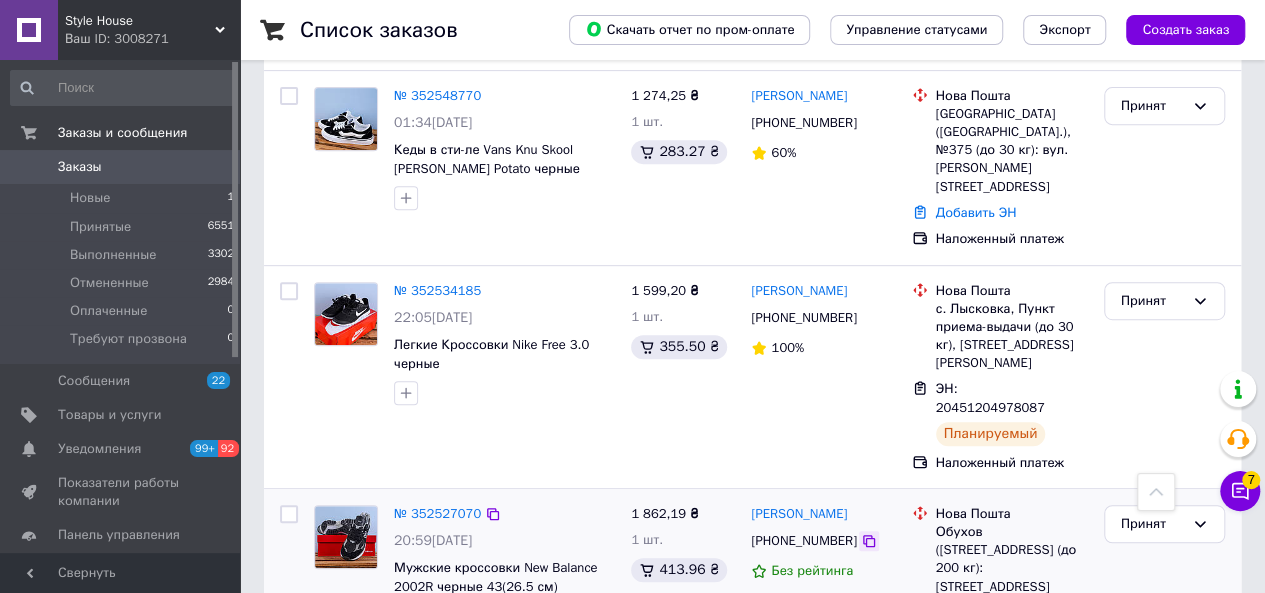 click 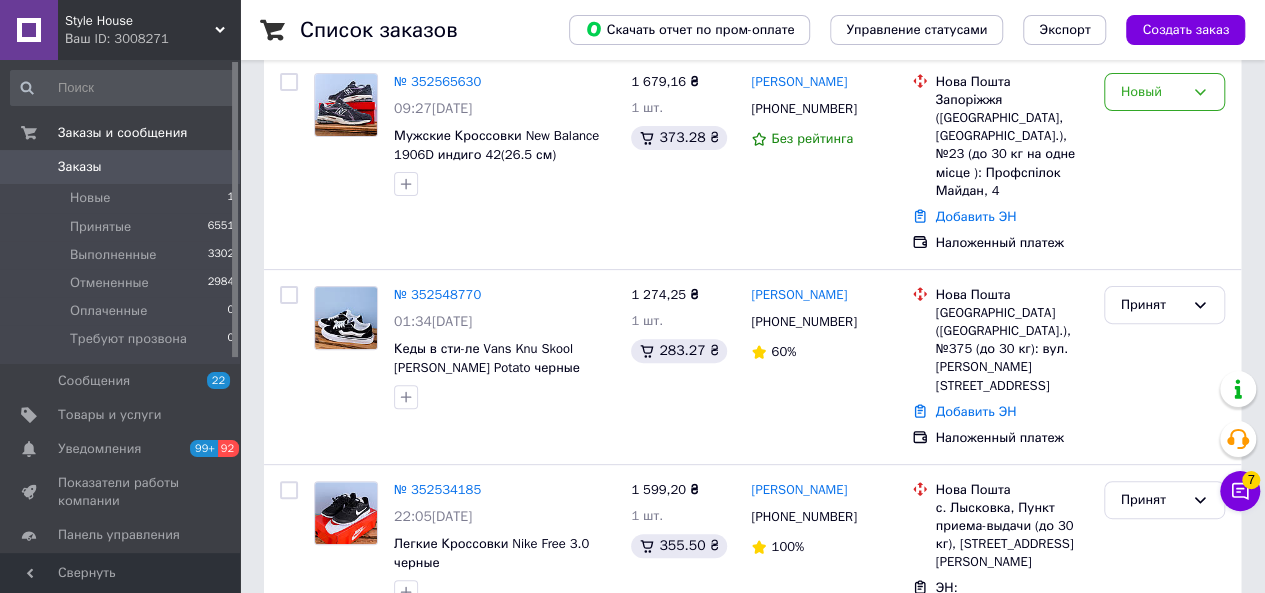 scroll, scrollTop: 160, scrollLeft: 0, axis: vertical 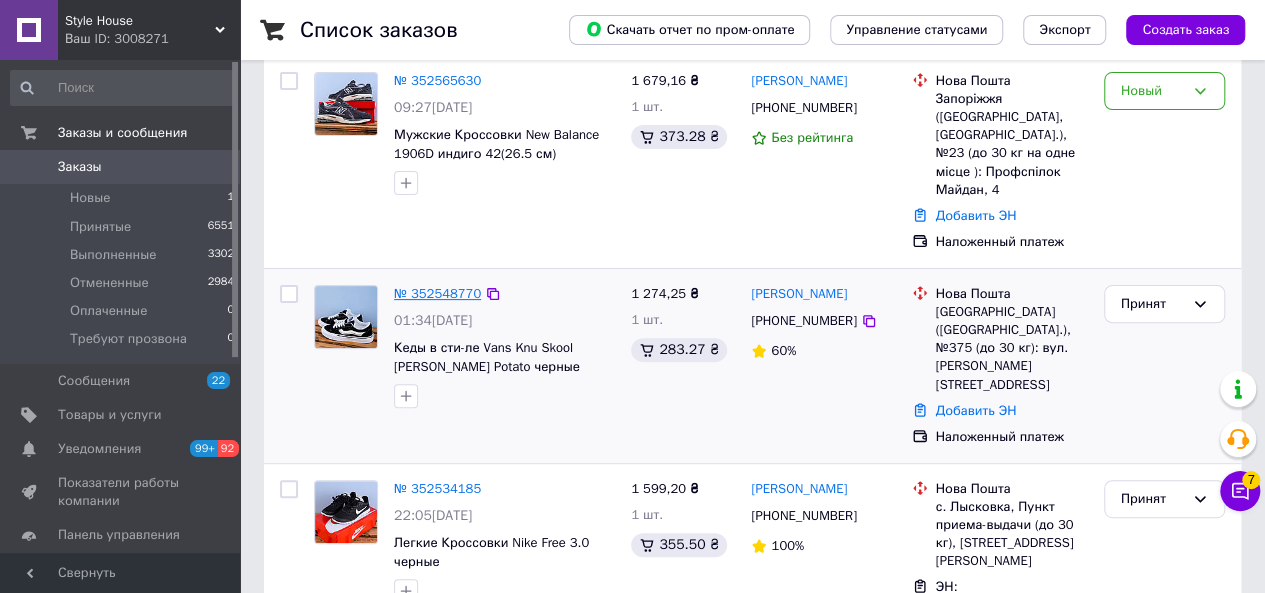 click on "№ 352548770" at bounding box center (437, 293) 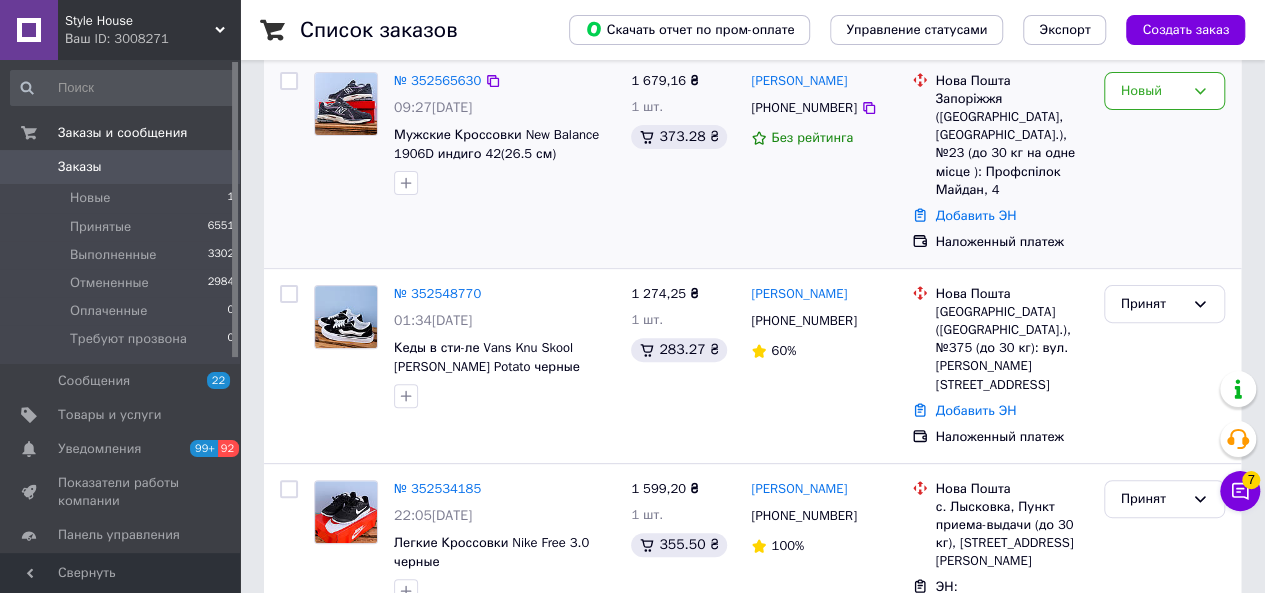 scroll, scrollTop: 0, scrollLeft: 0, axis: both 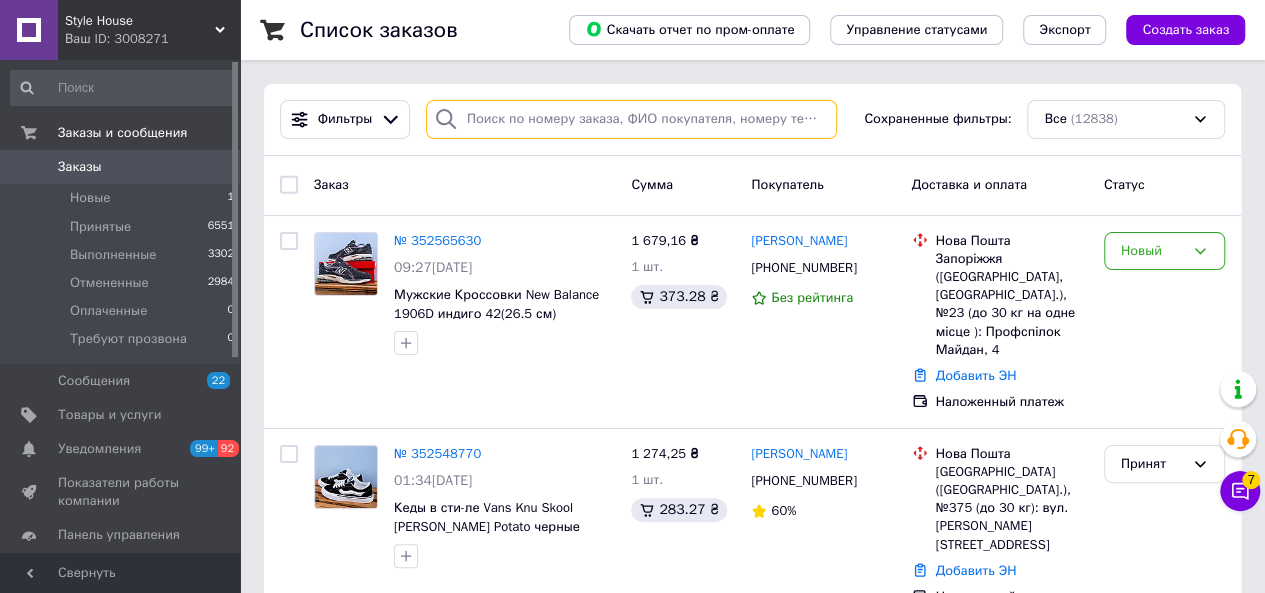 click at bounding box center (631, 119) 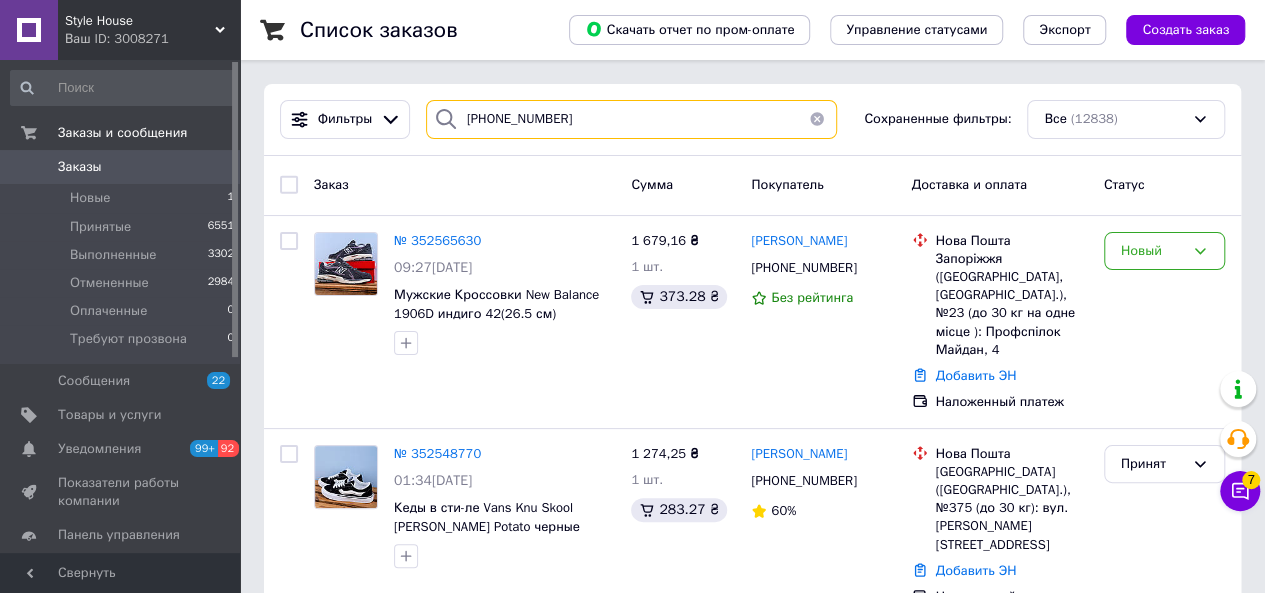 type on "+380735328477" 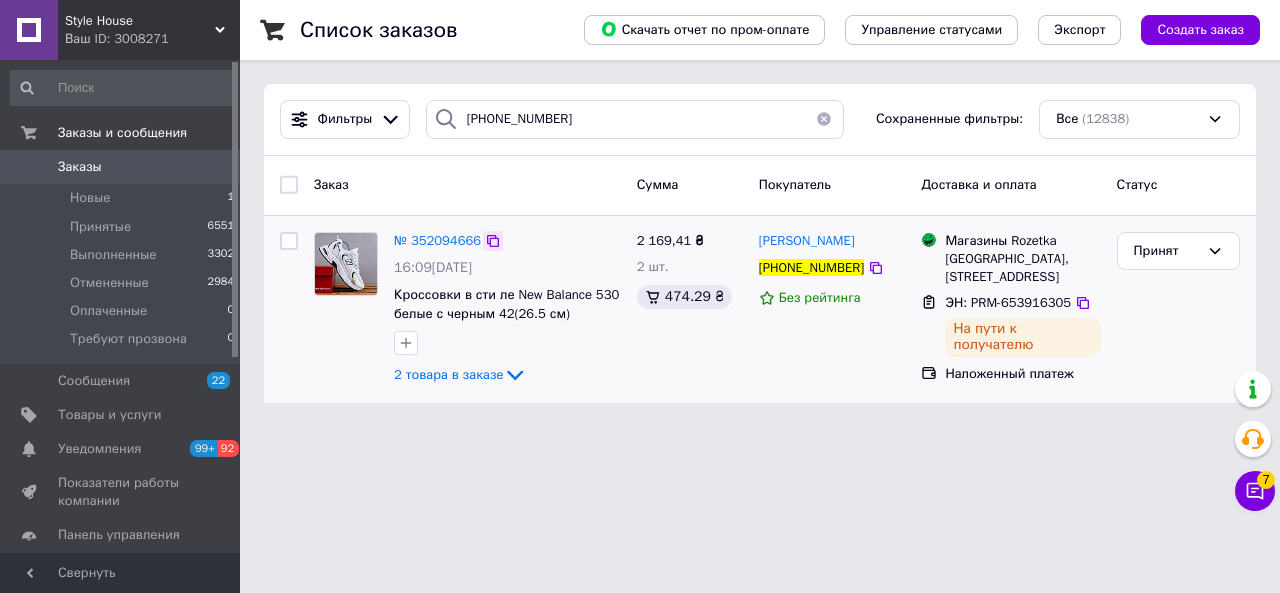 click 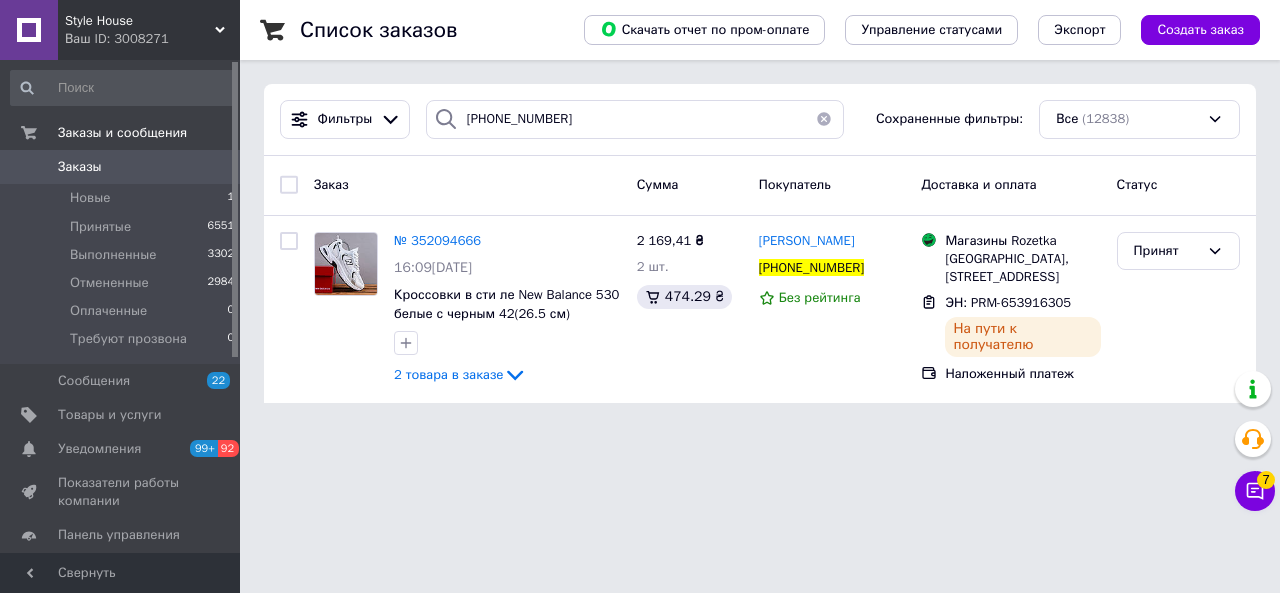 click on "Заказы" at bounding box center [80, 167] 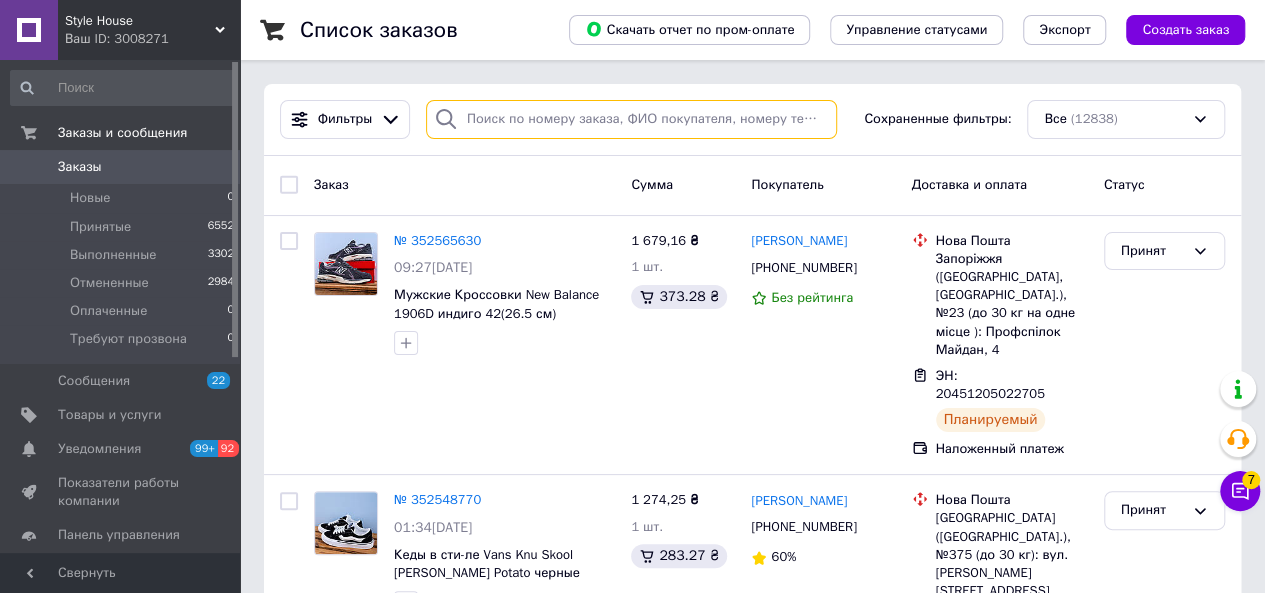 click at bounding box center (631, 119) 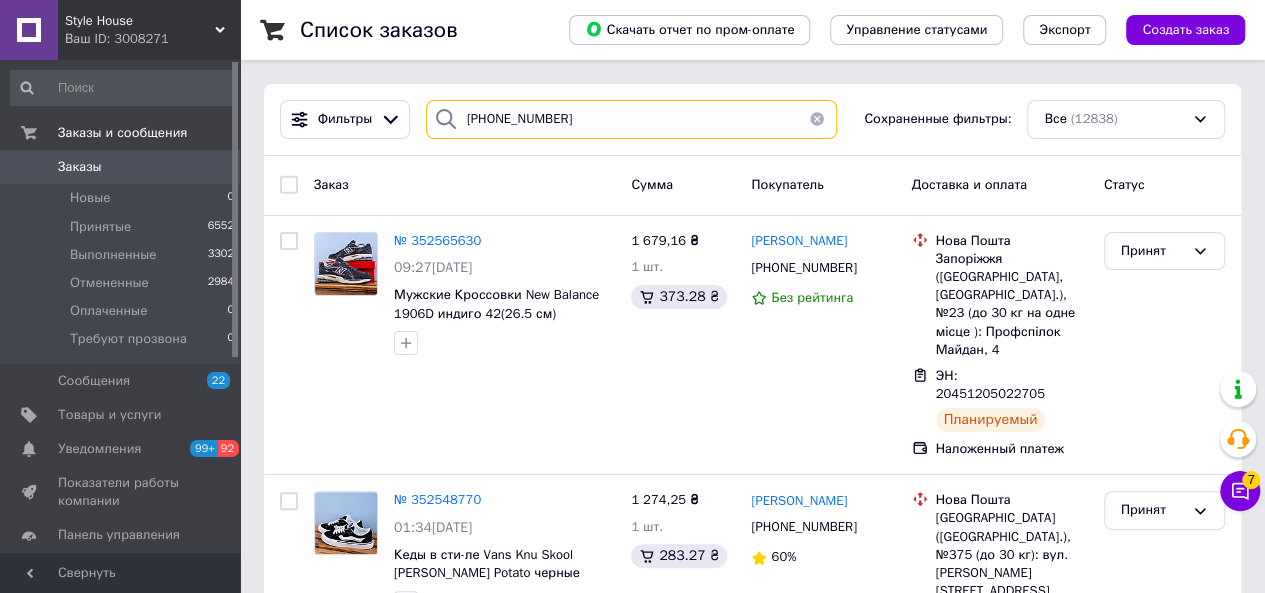 type on "+380633682030" 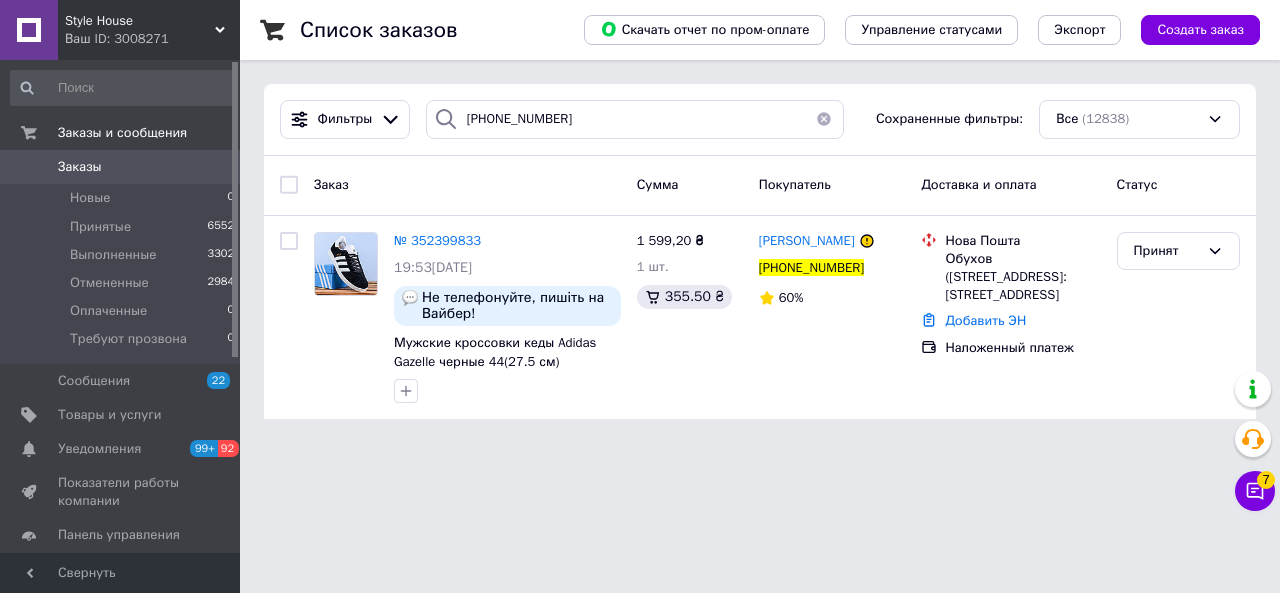 click on "Заказы" at bounding box center (121, 167) 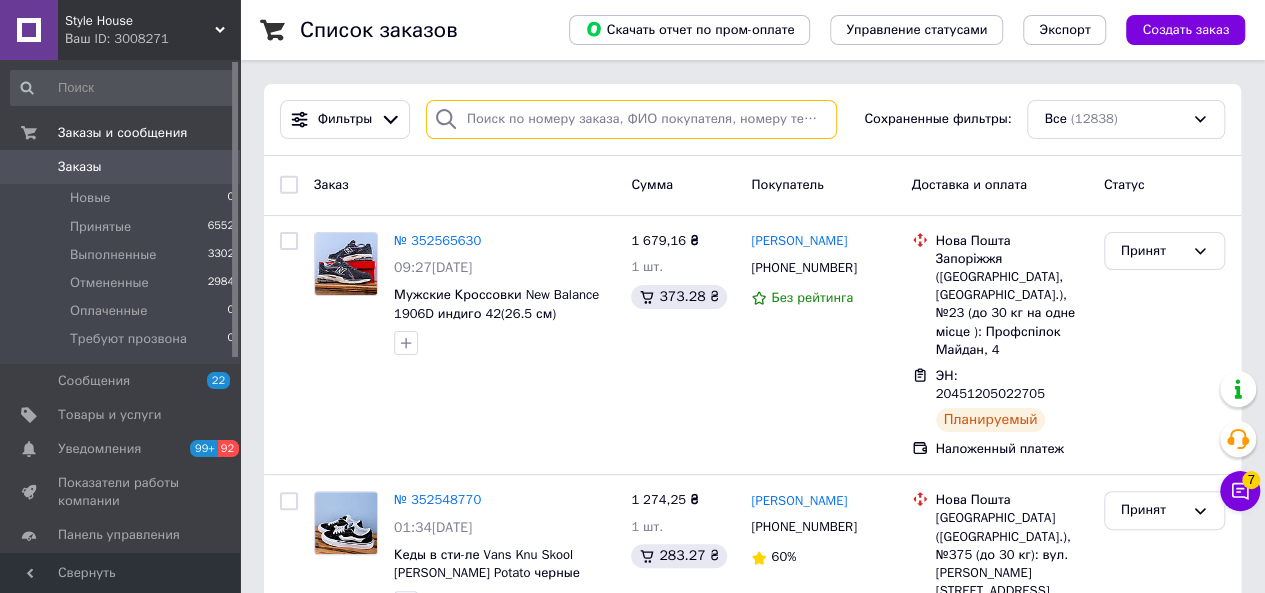 click at bounding box center [631, 119] 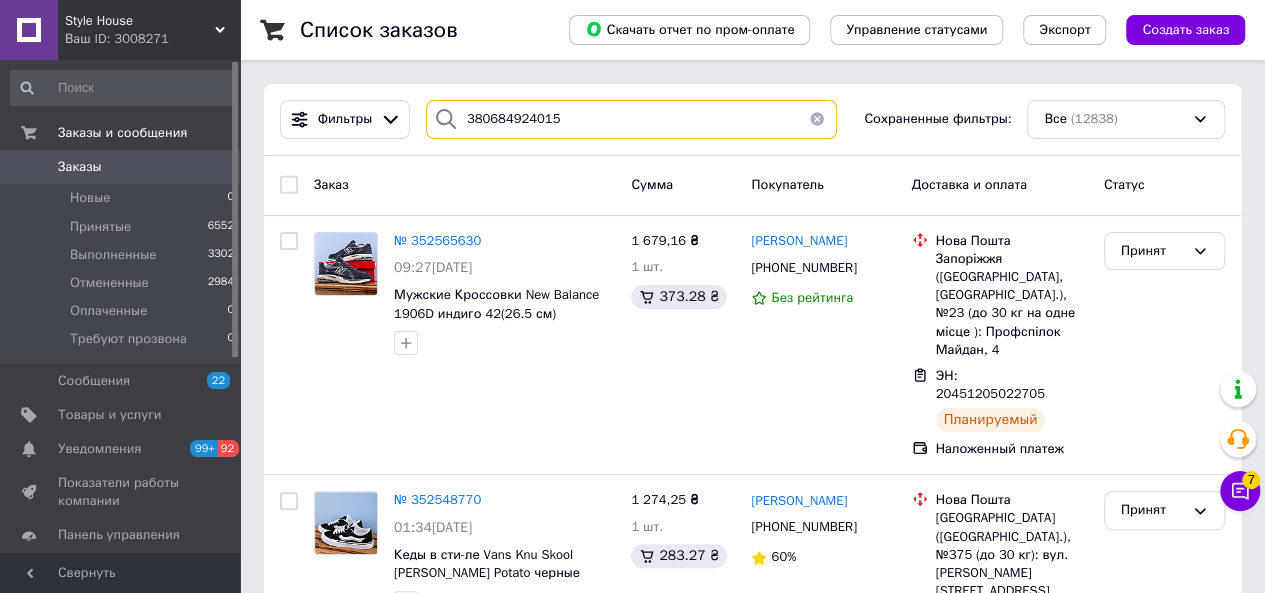 type on "380684924015" 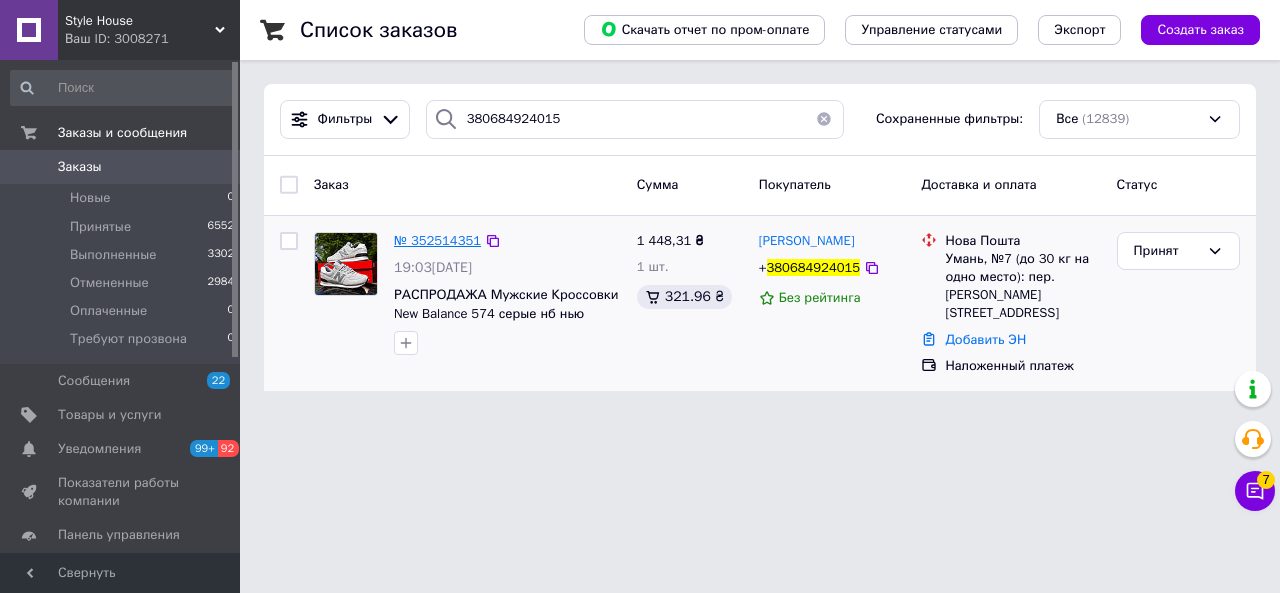 click on "№ 352514351" at bounding box center (437, 240) 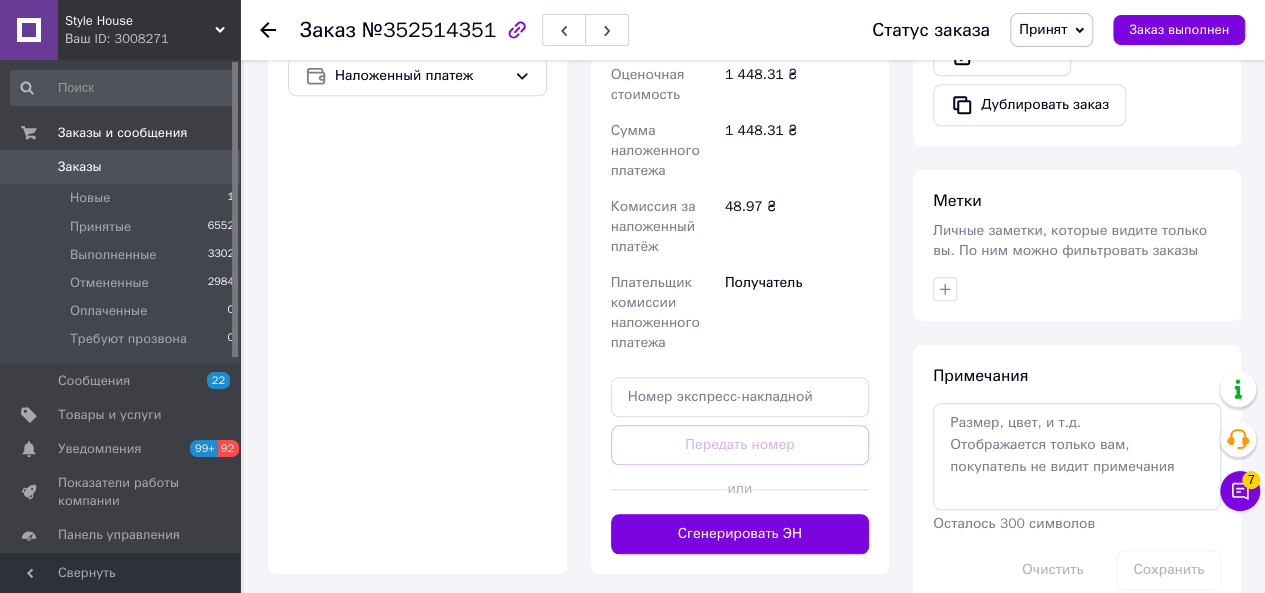 scroll, scrollTop: 996, scrollLeft: 0, axis: vertical 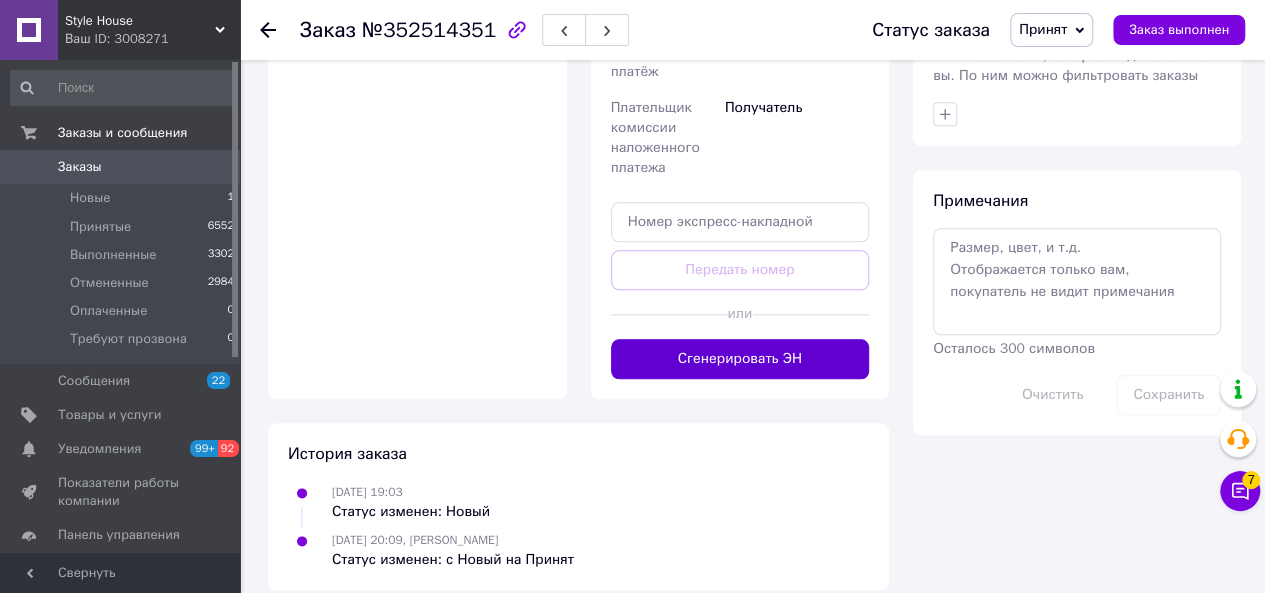 click on "Сгенерировать ЭН" at bounding box center (740, 359) 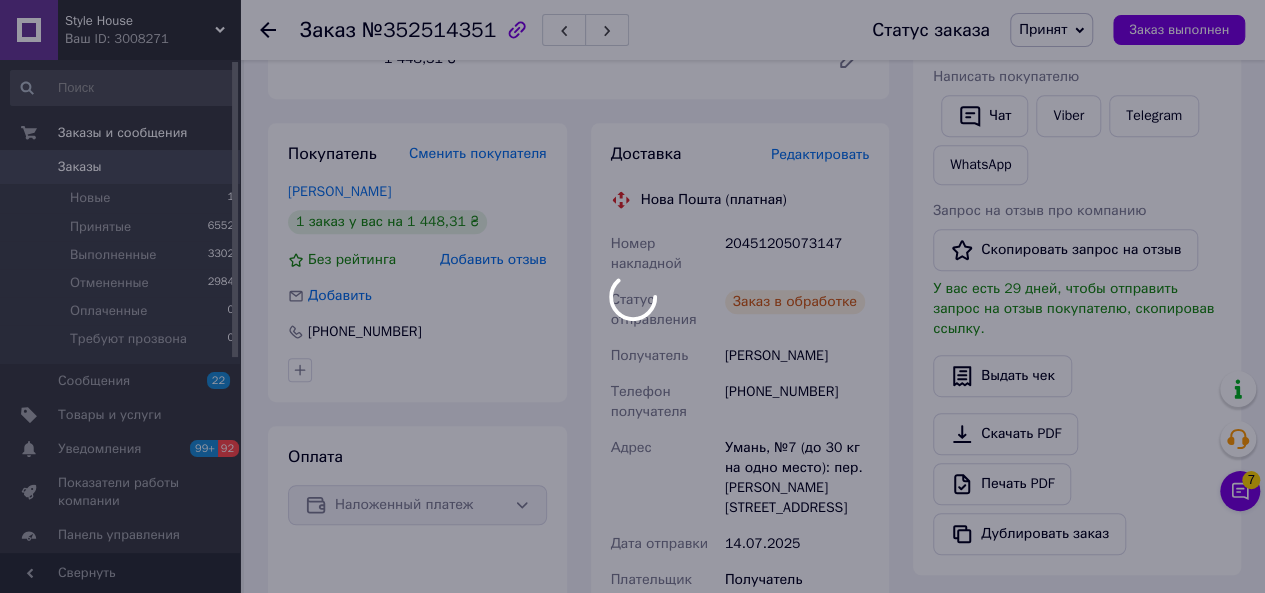 scroll, scrollTop: 390, scrollLeft: 0, axis: vertical 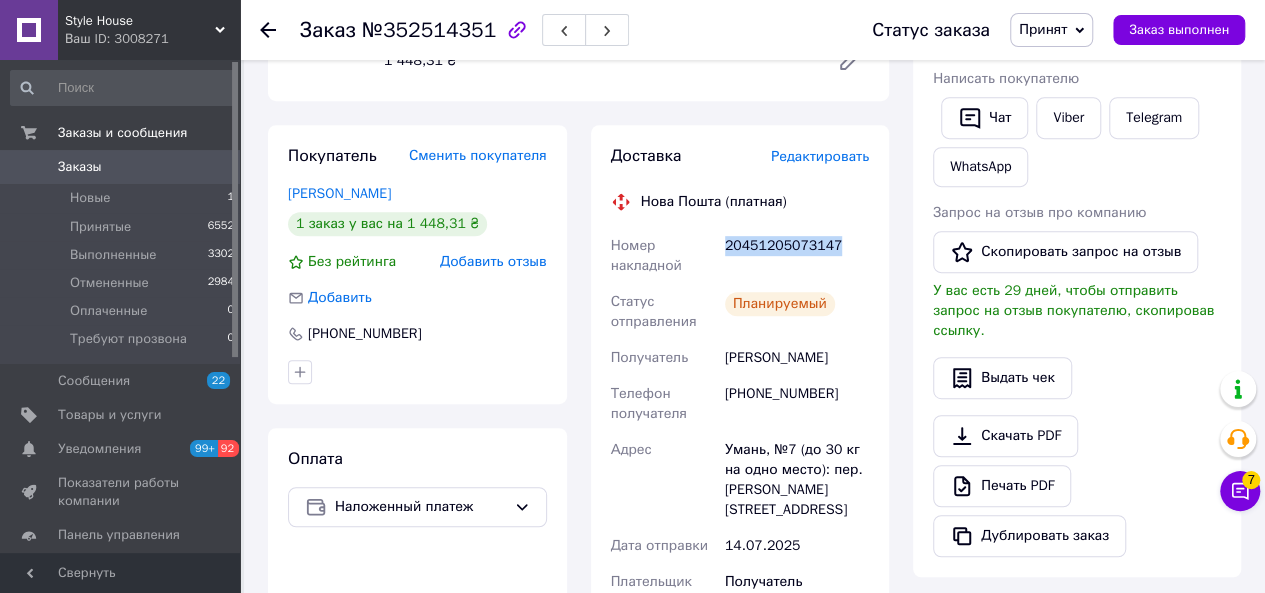 drag, startPoint x: 833, startPoint y: 245, endPoint x: 725, endPoint y: 252, distance: 108.226616 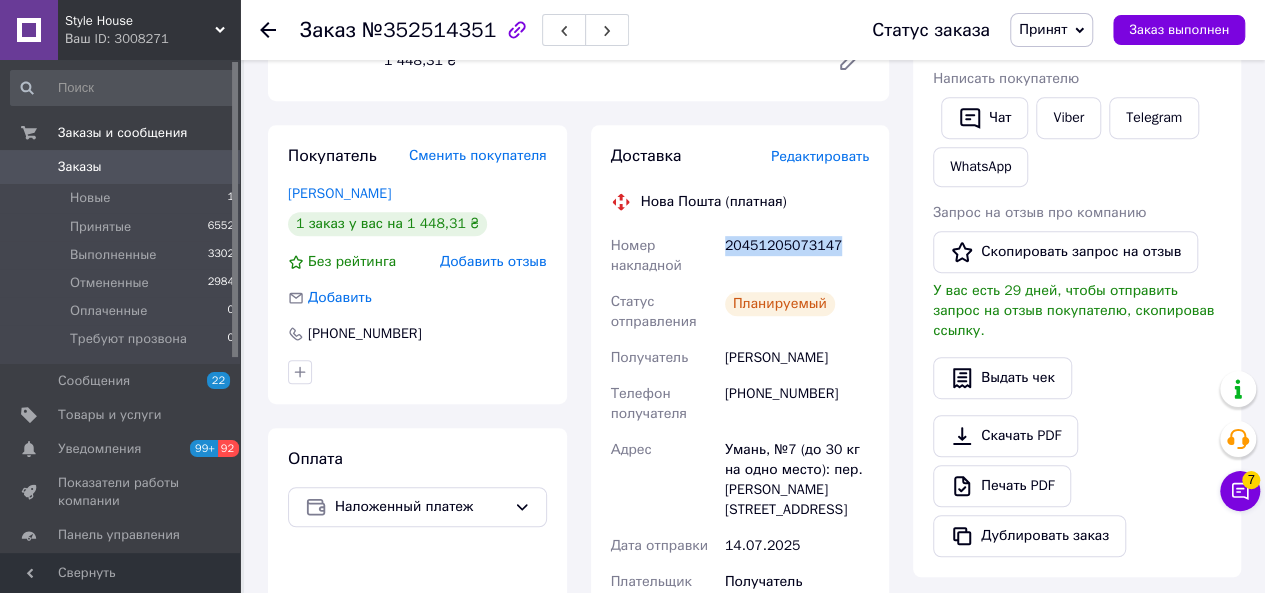 click on "20451205073147" at bounding box center (797, 256) 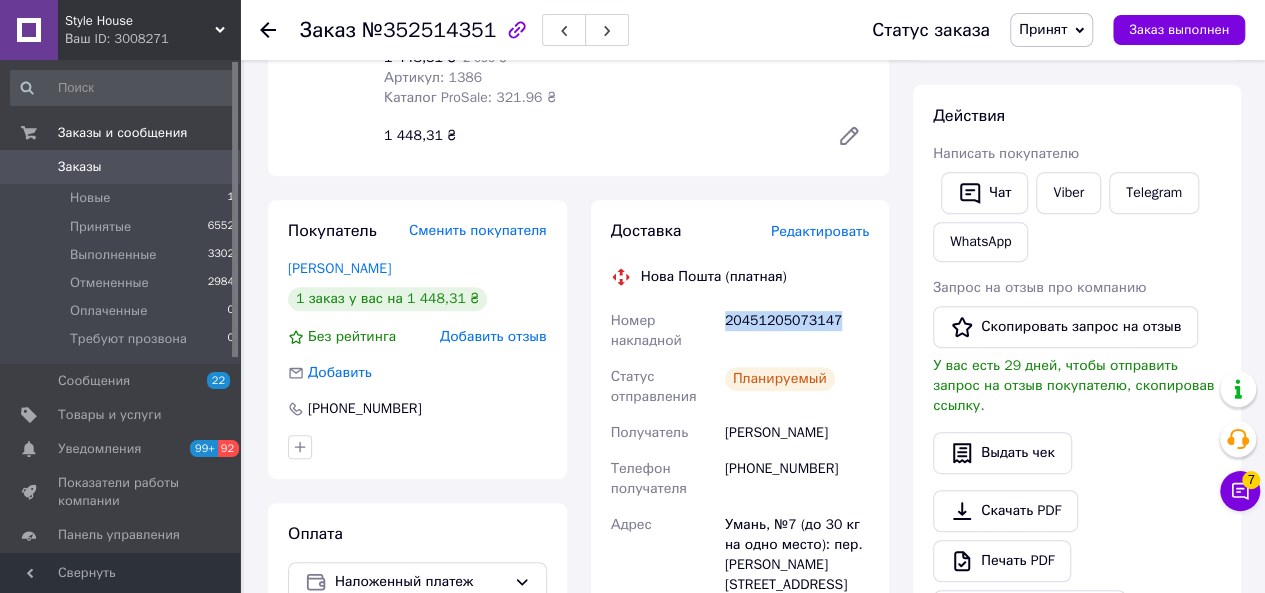 scroll, scrollTop: 0, scrollLeft: 0, axis: both 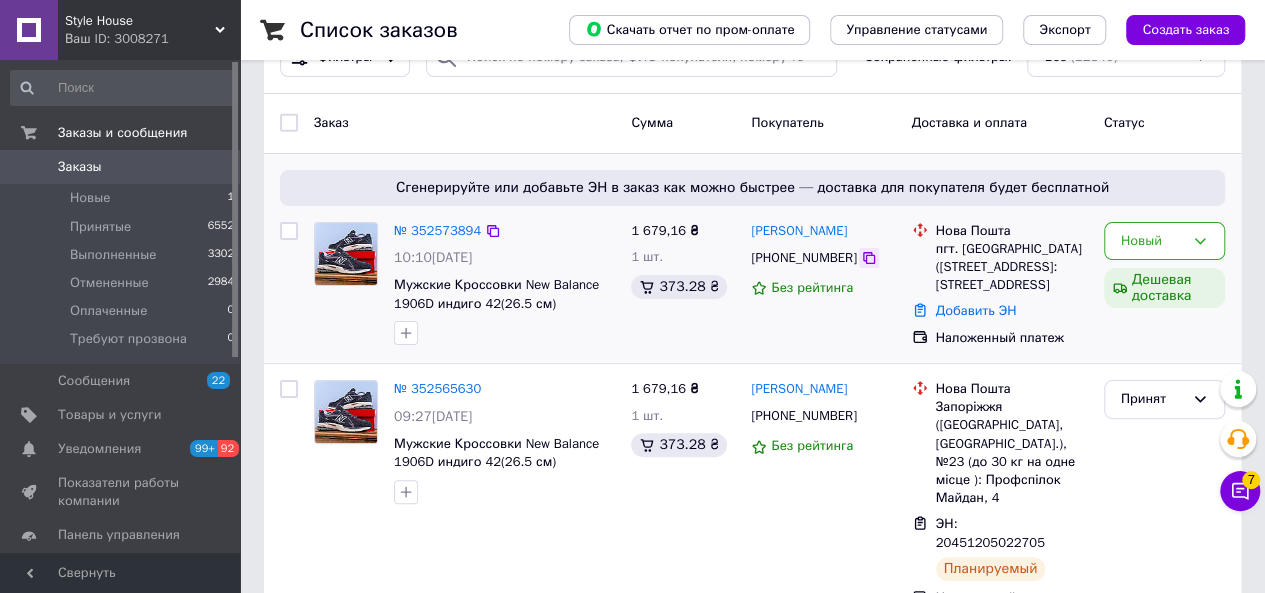 click at bounding box center [869, 258] 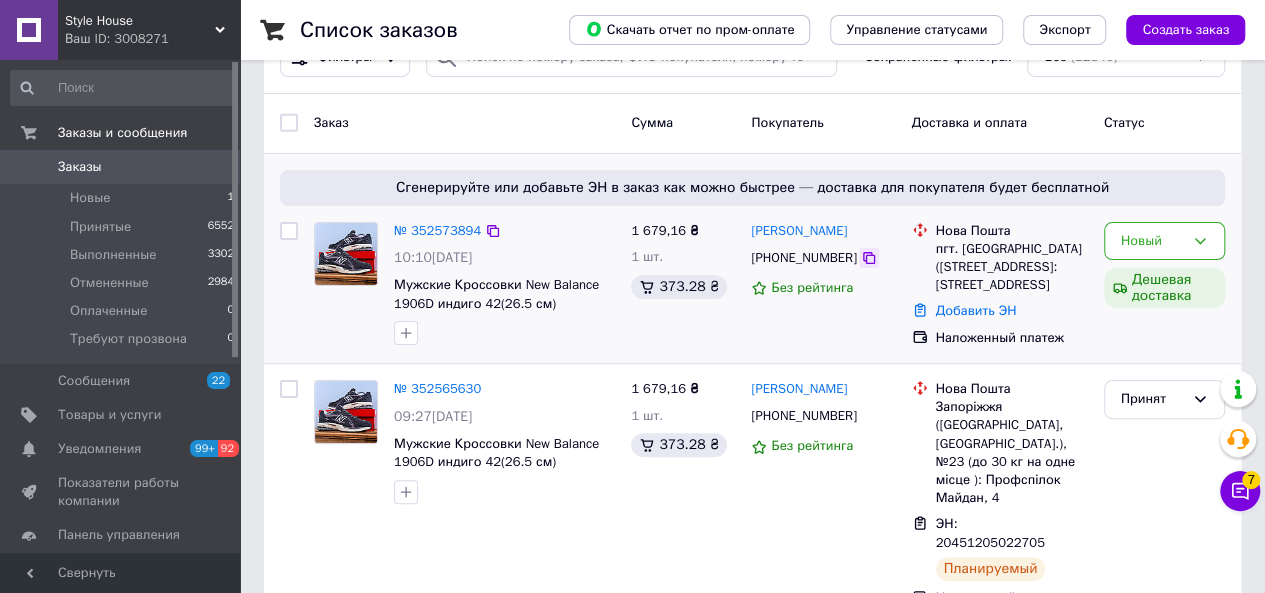 click 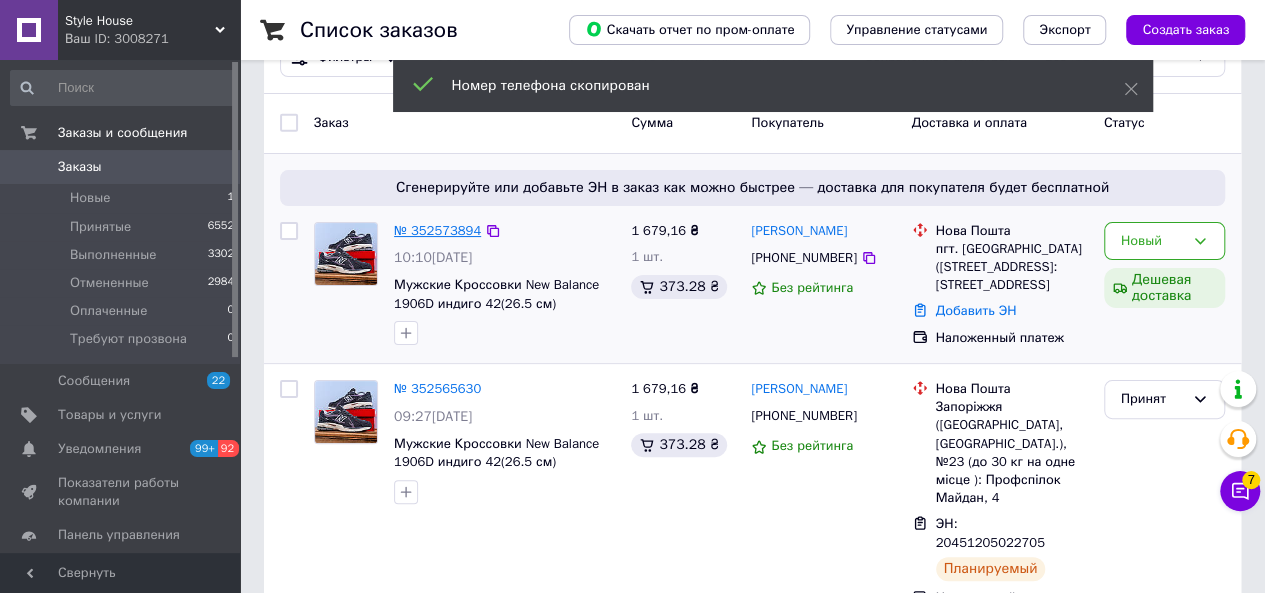click on "№ 352573894" at bounding box center [437, 230] 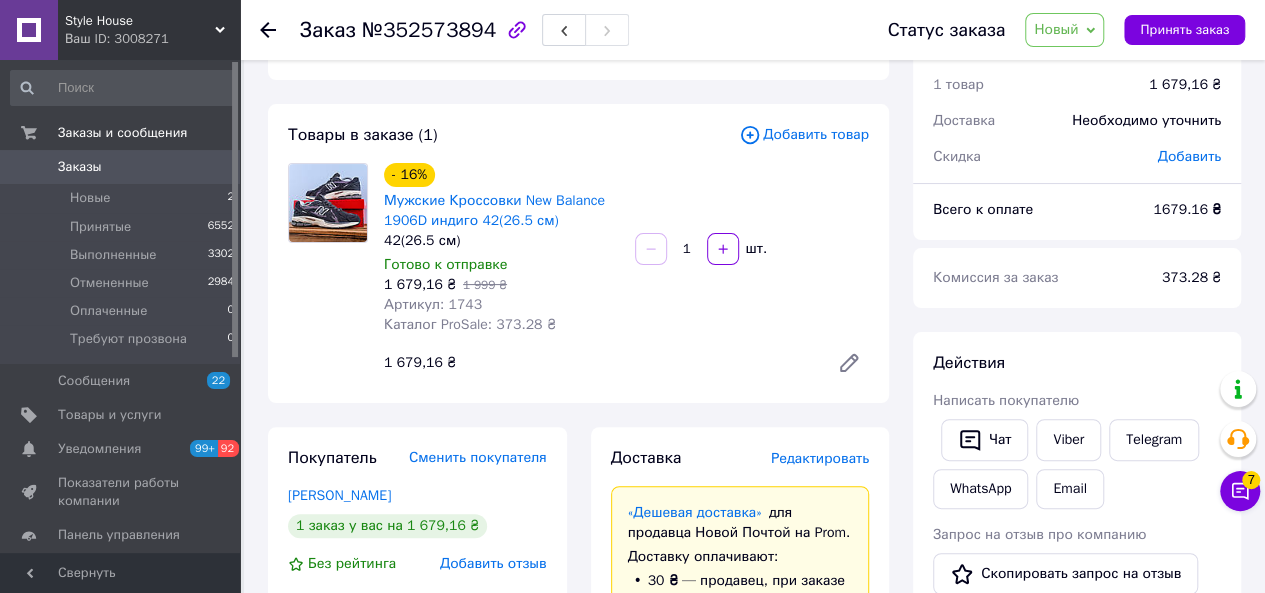 scroll, scrollTop: 0, scrollLeft: 0, axis: both 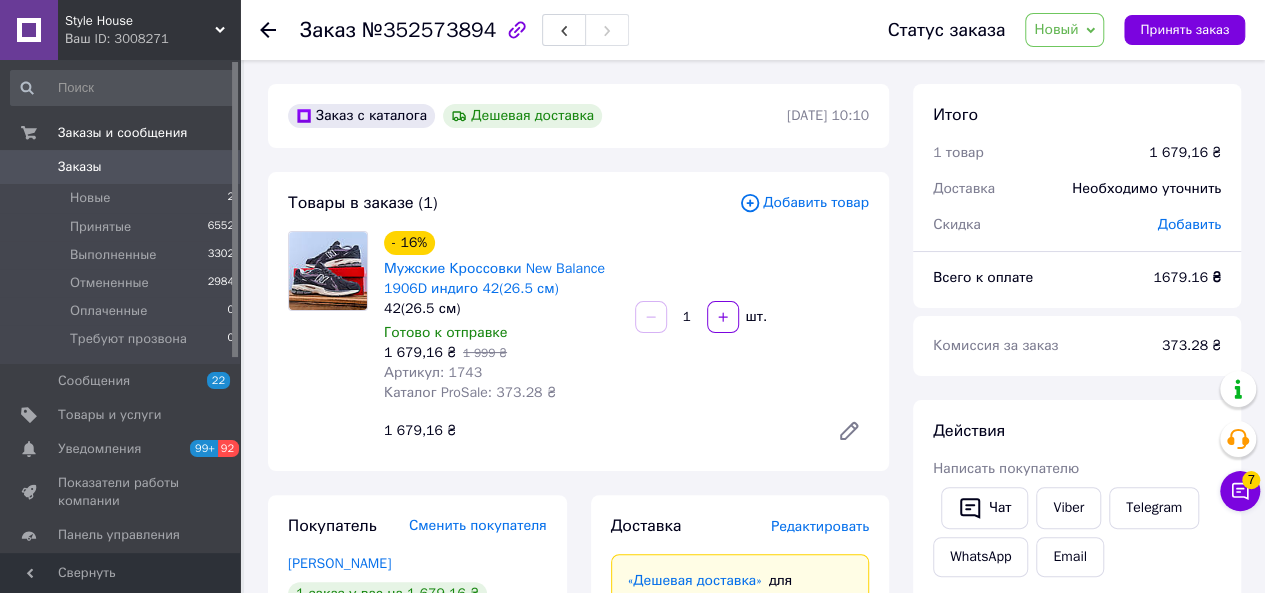 click on "Заказы" at bounding box center (80, 167) 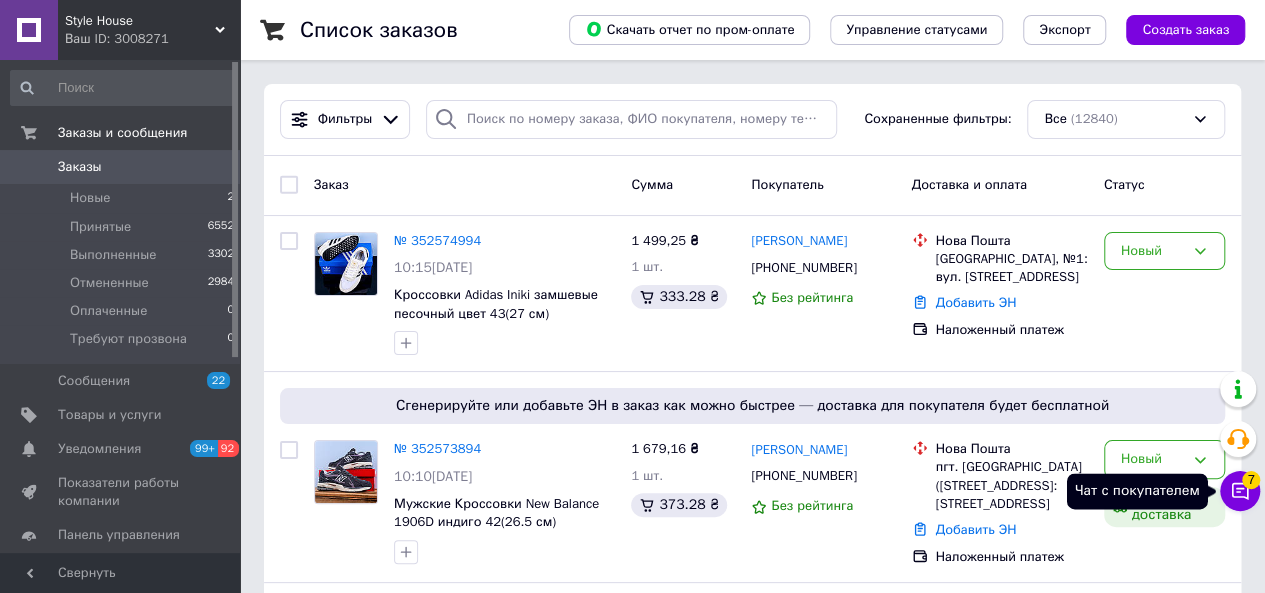 click 